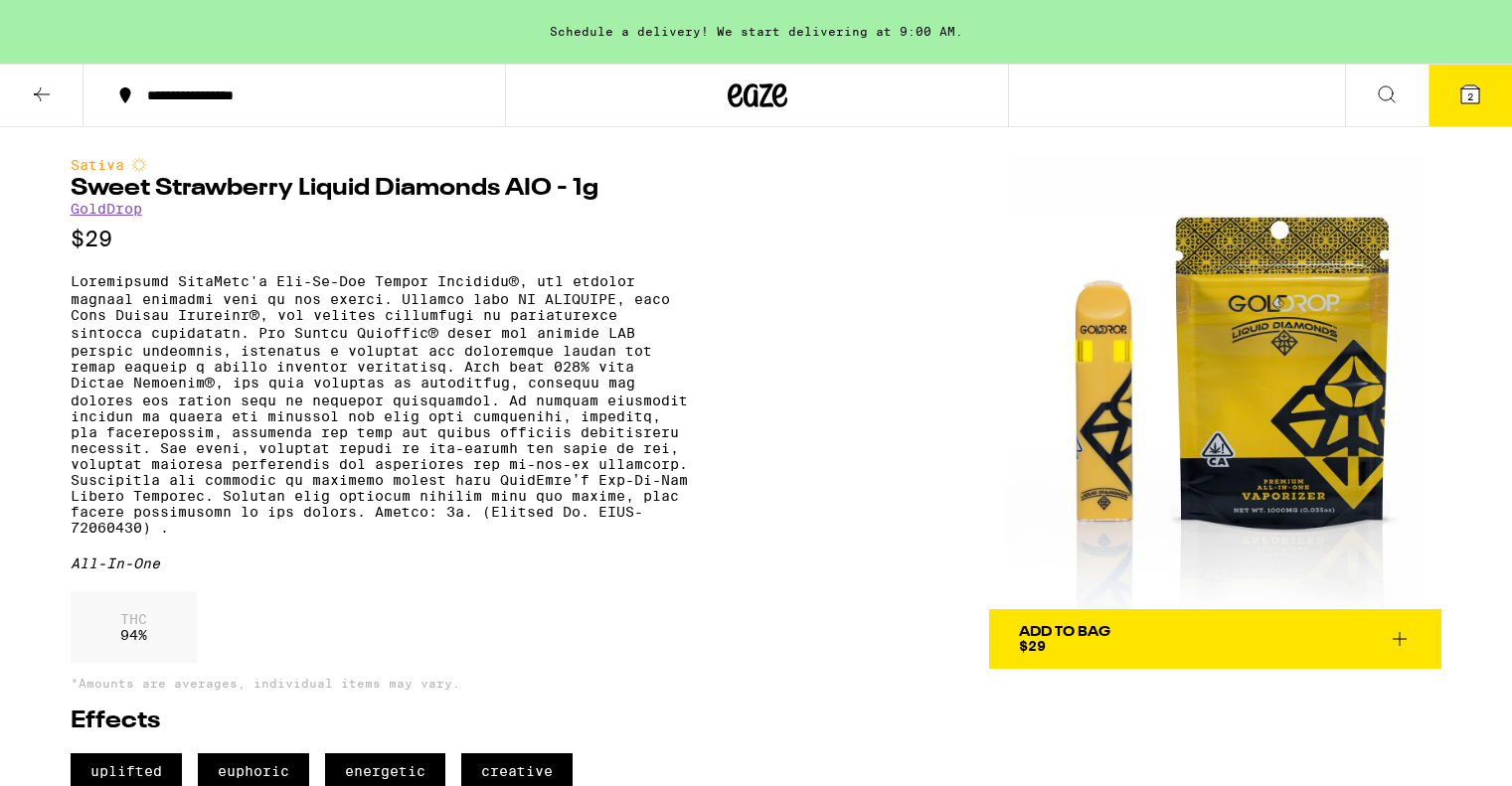 scroll, scrollTop: 0, scrollLeft: 0, axis: both 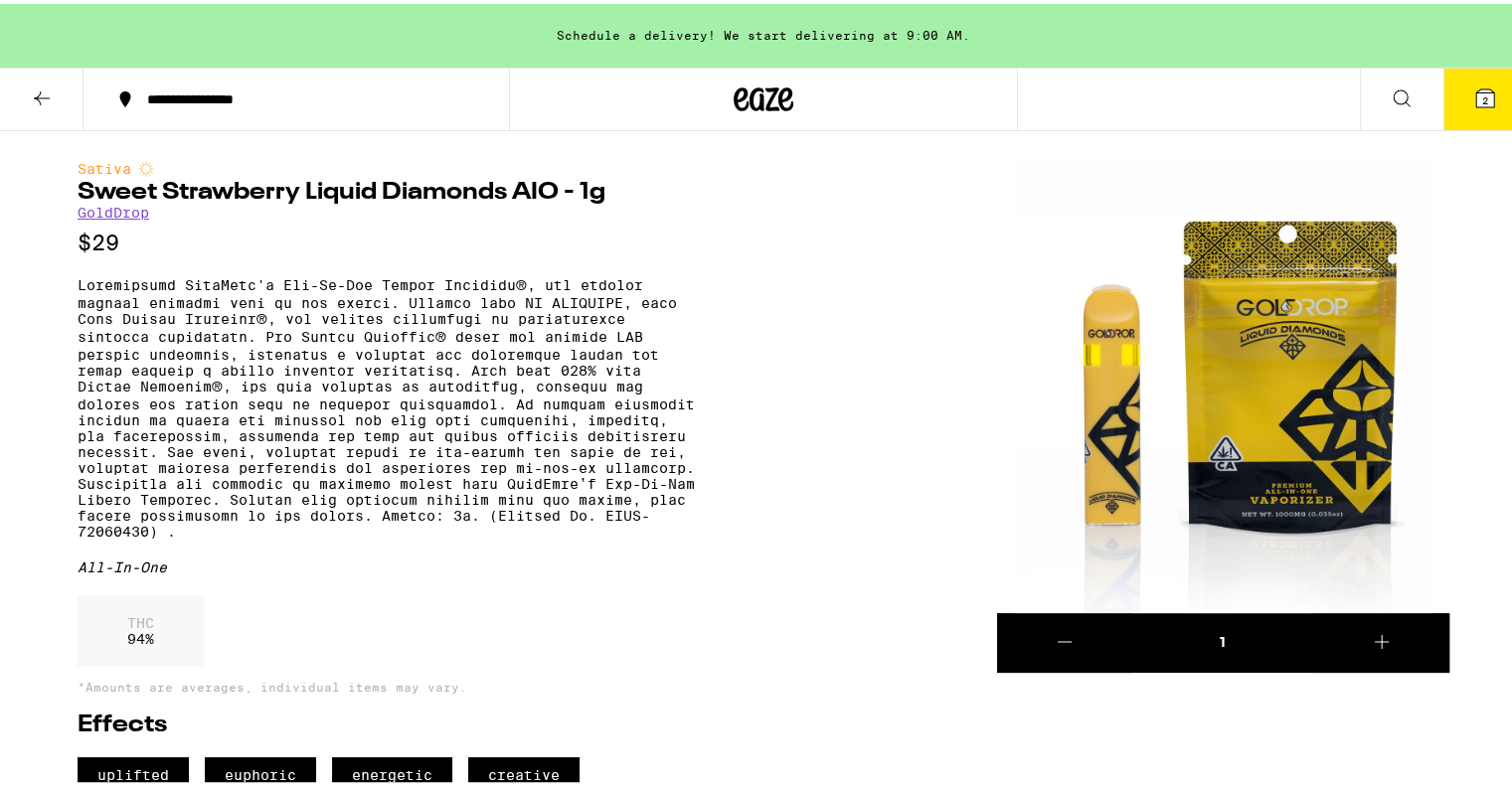 click on "2" at bounding box center (1485, 95) 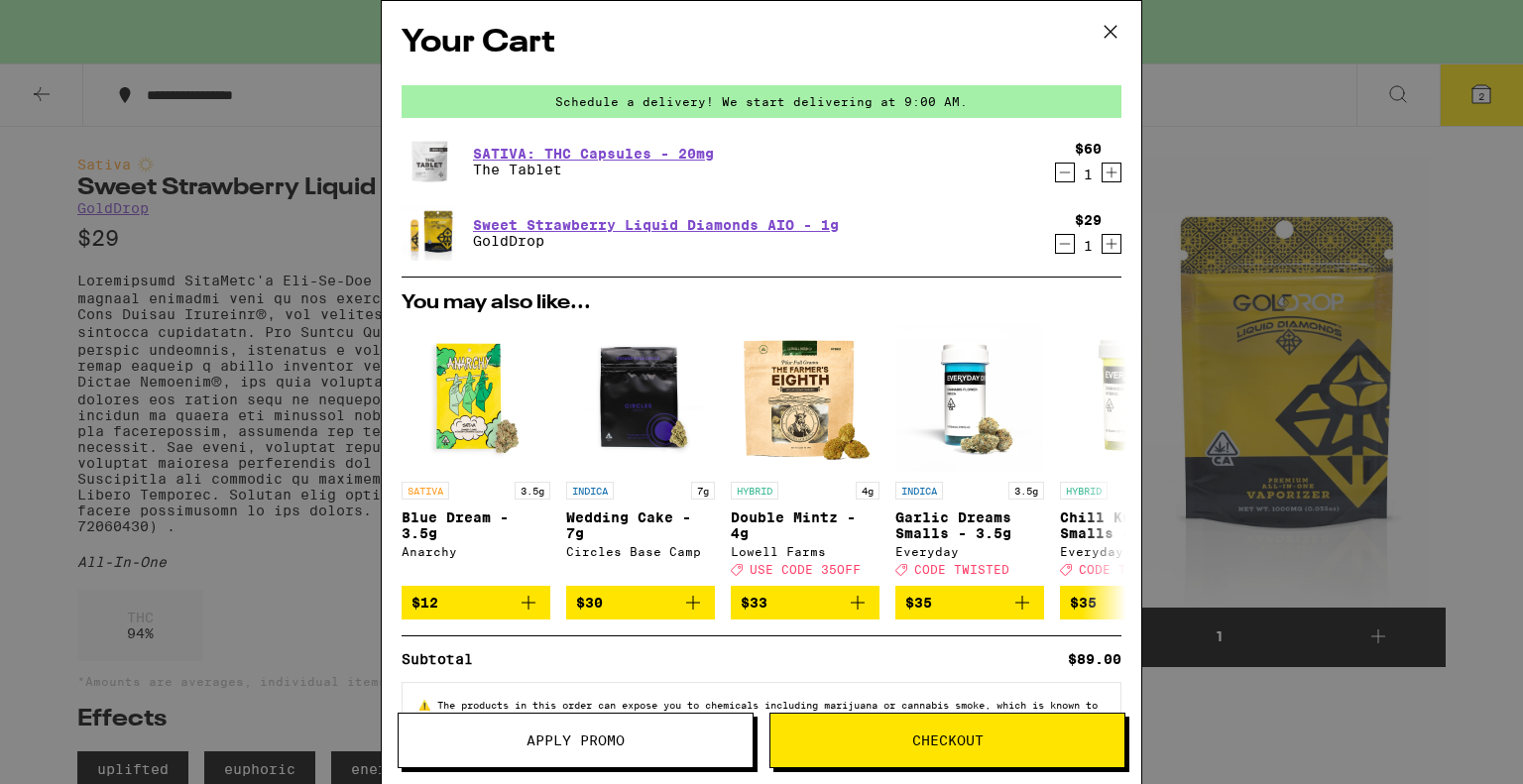 scroll, scrollTop: 0, scrollLeft: 0, axis: both 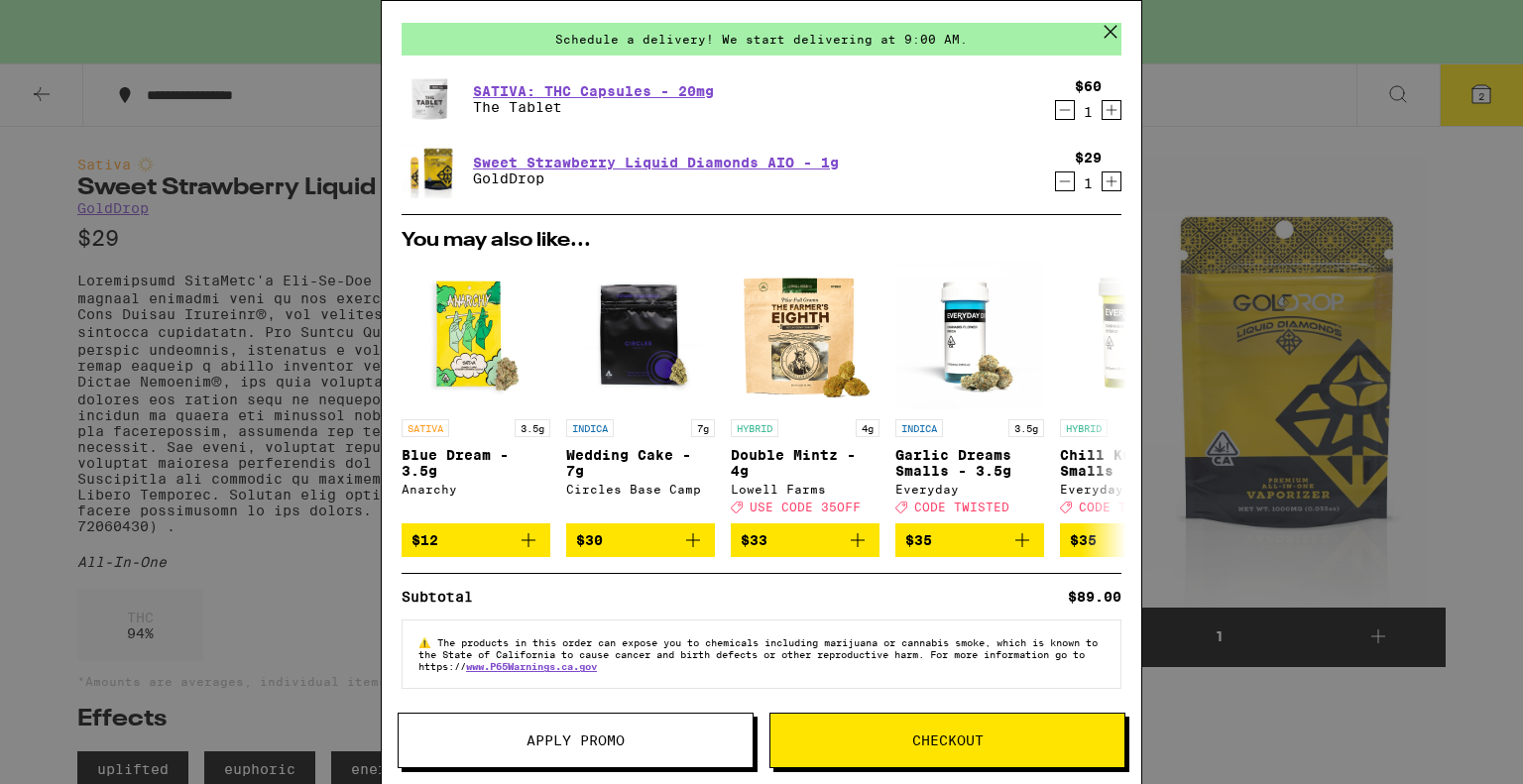 click on "Checkout" at bounding box center (947, 740) 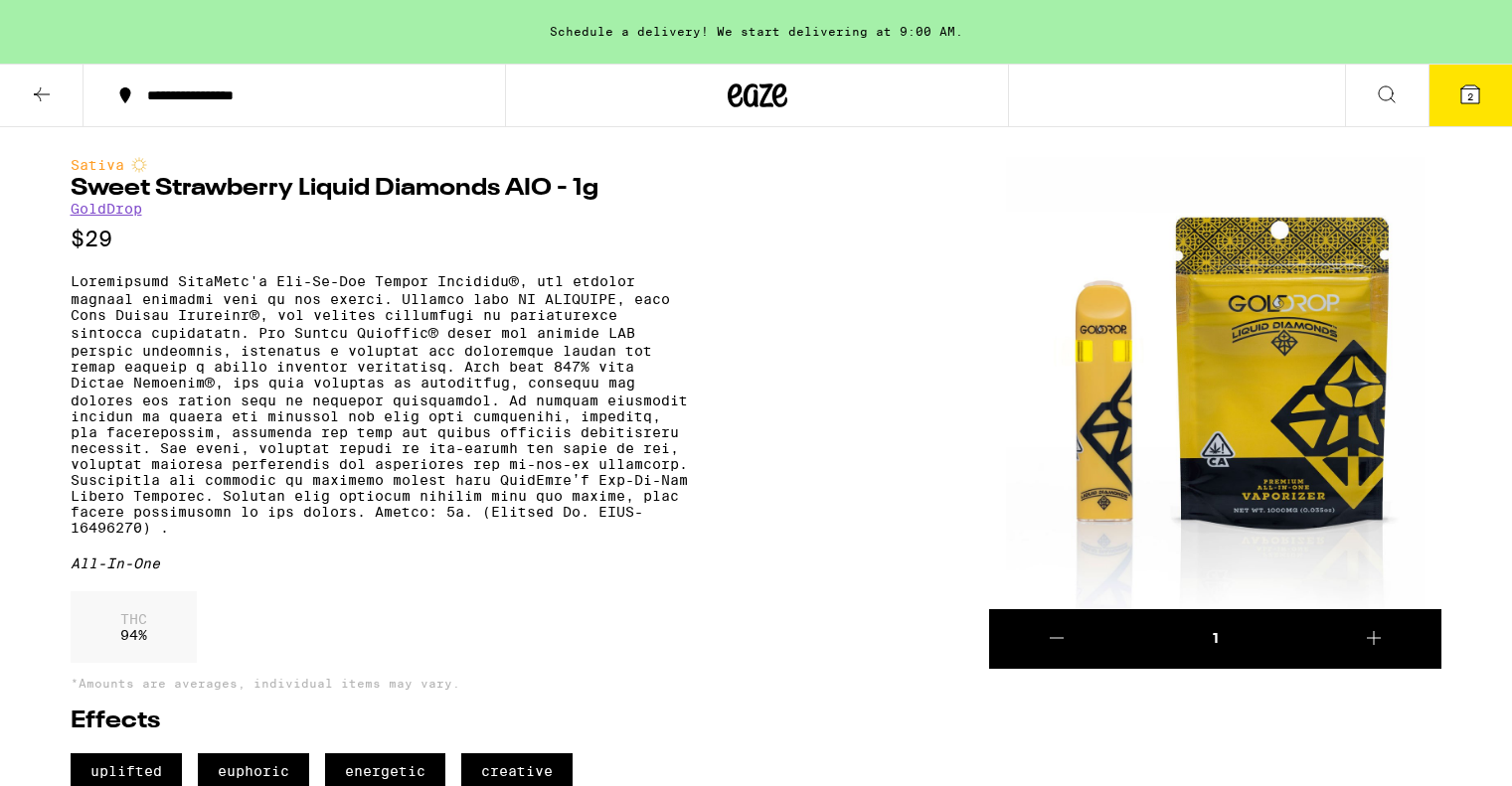 scroll, scrollTop: 0, scrollLeft: 0, axis: both 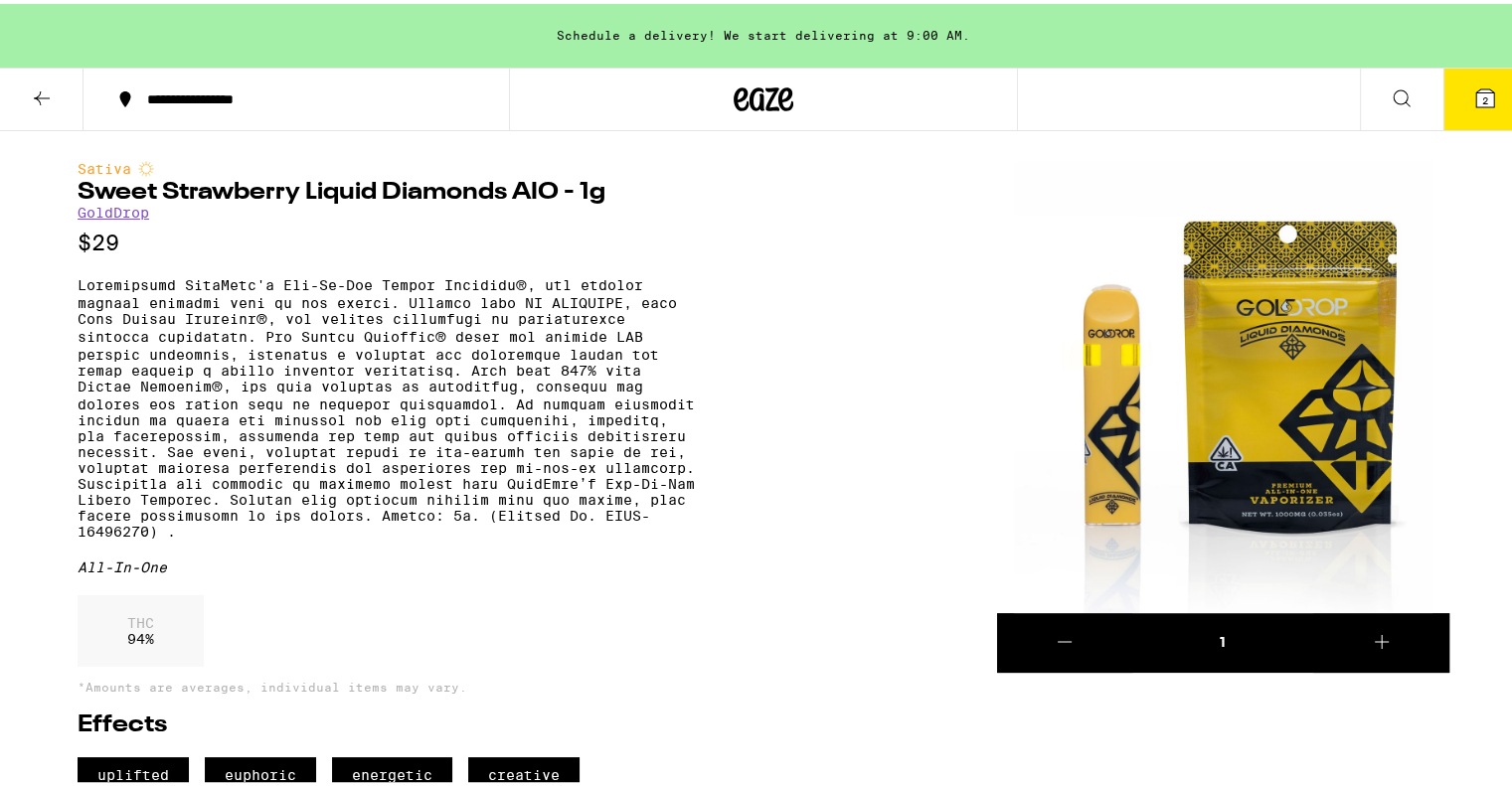 click on "2" at bounding box center (1485, 96) 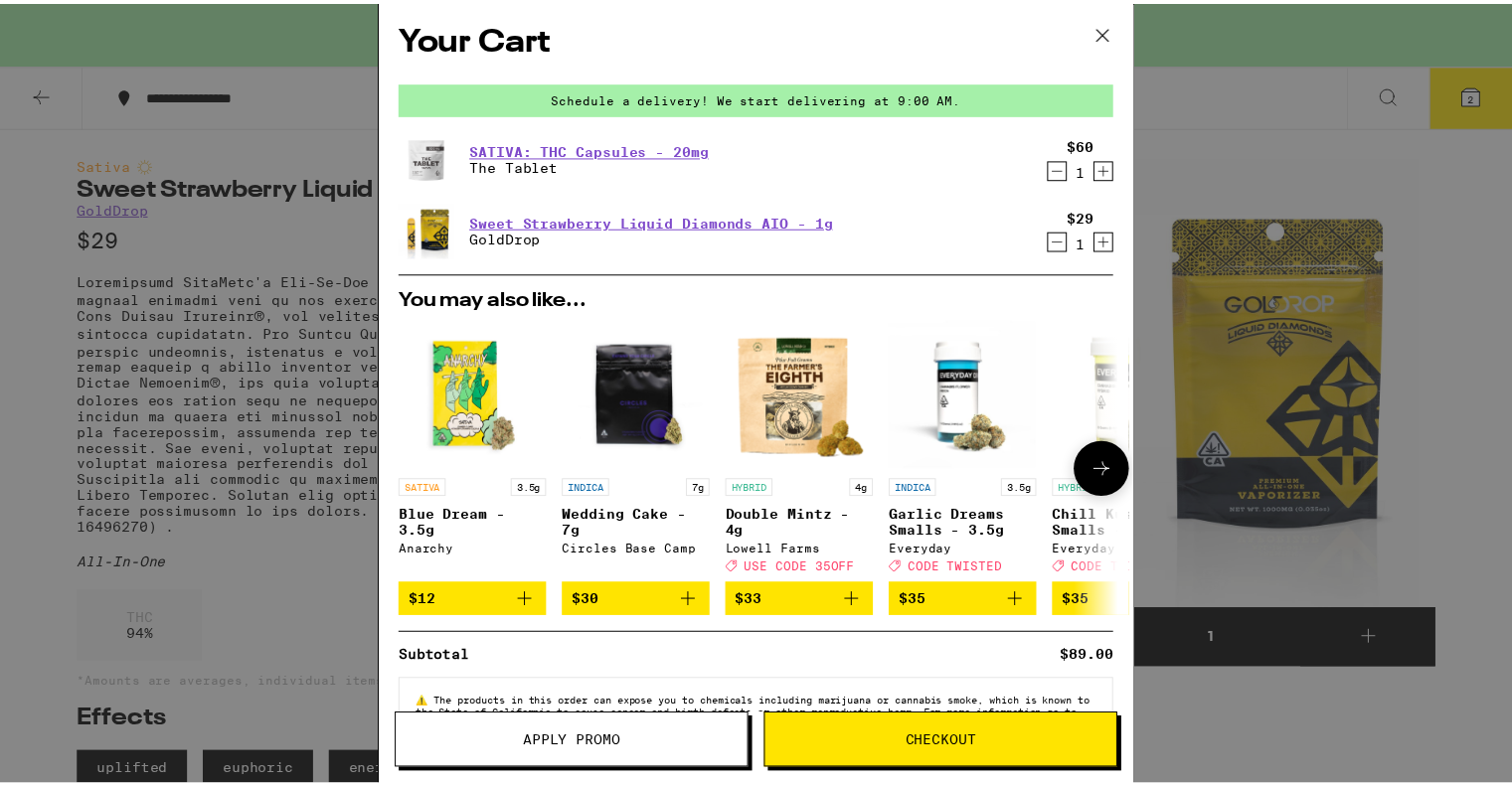 scroll, scrollTop: 0, scrollLeft: 0, axis: both 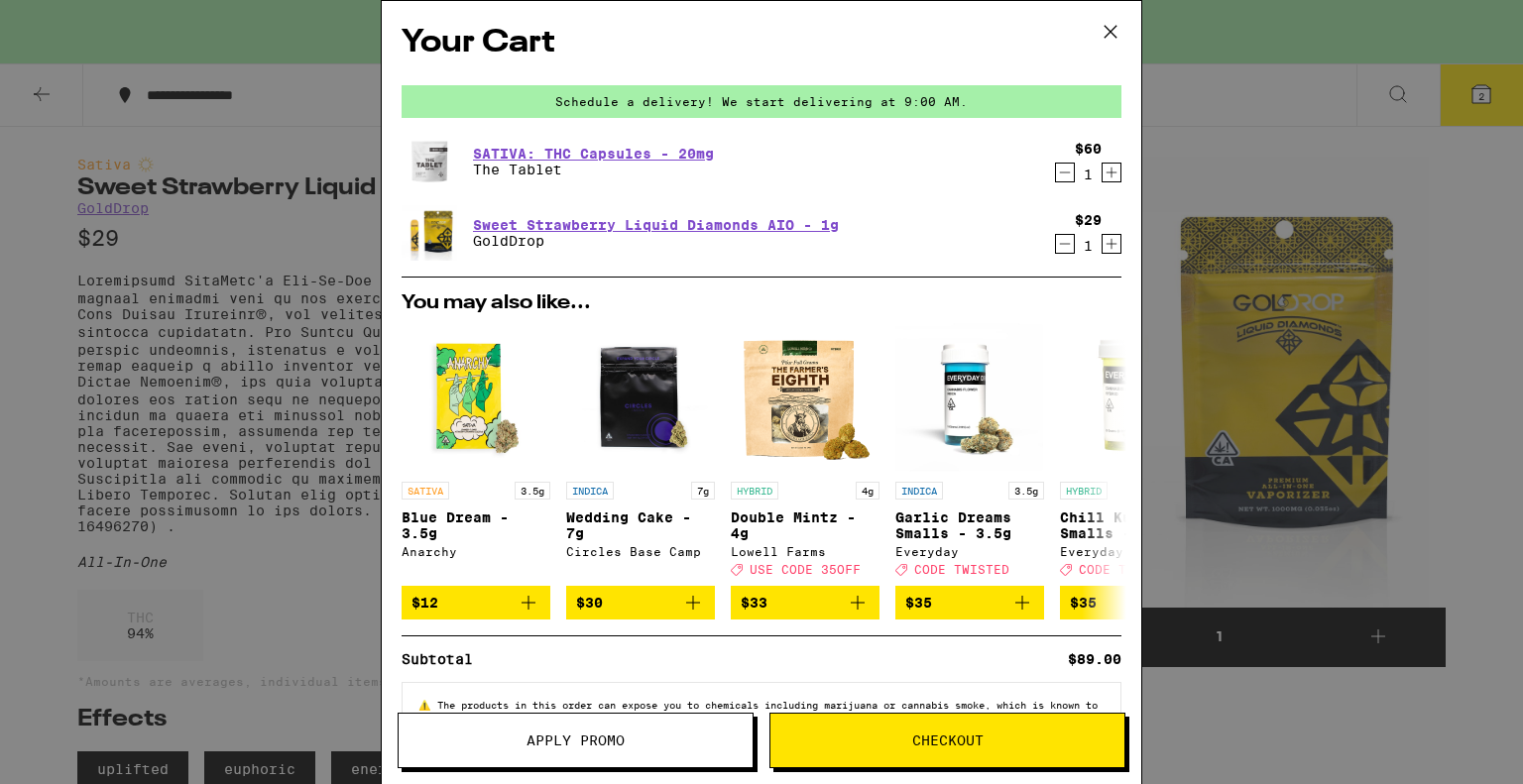 click 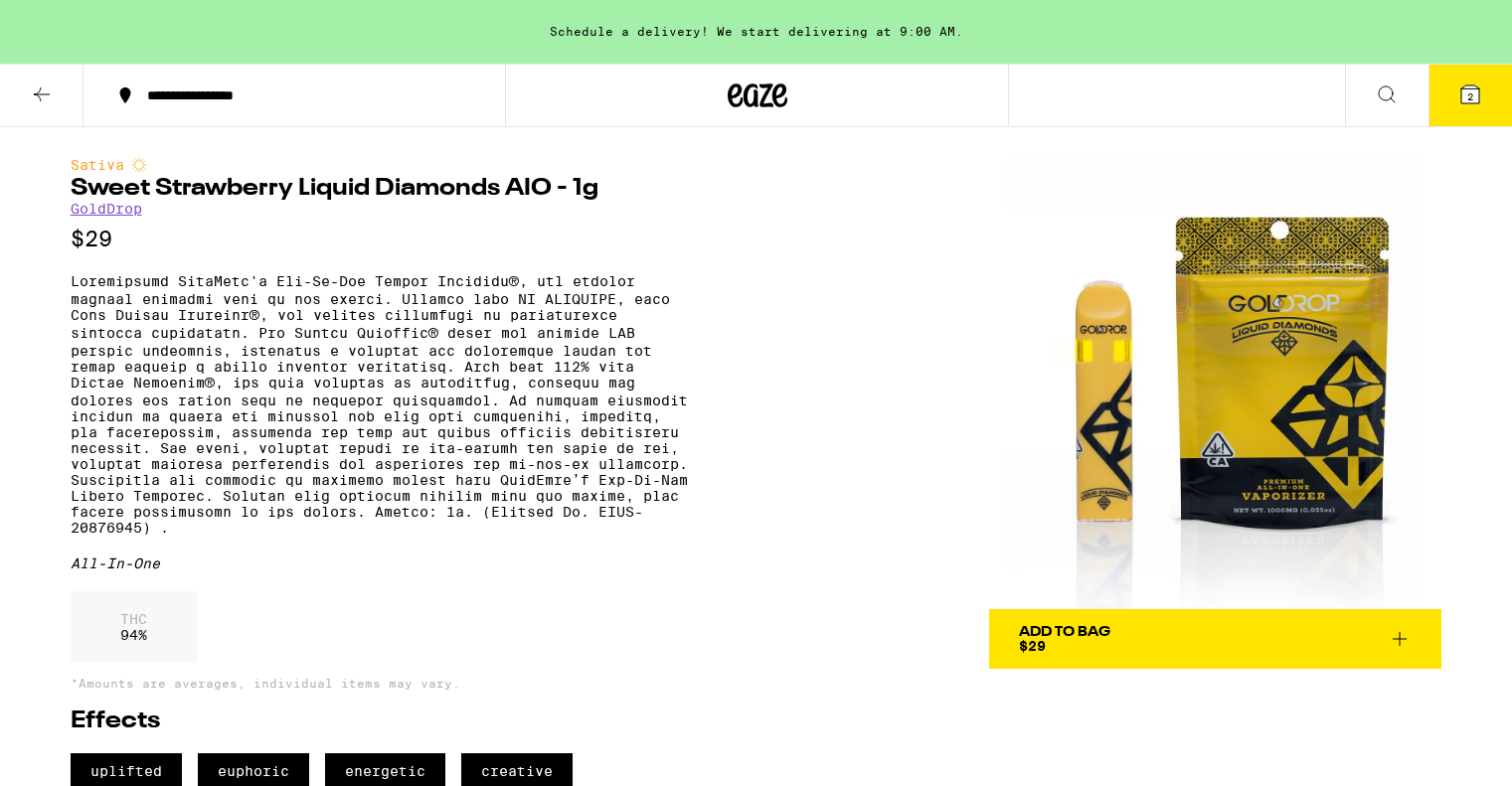 scroll, scrollTop: 0, scrollLeft: 0, axis: both 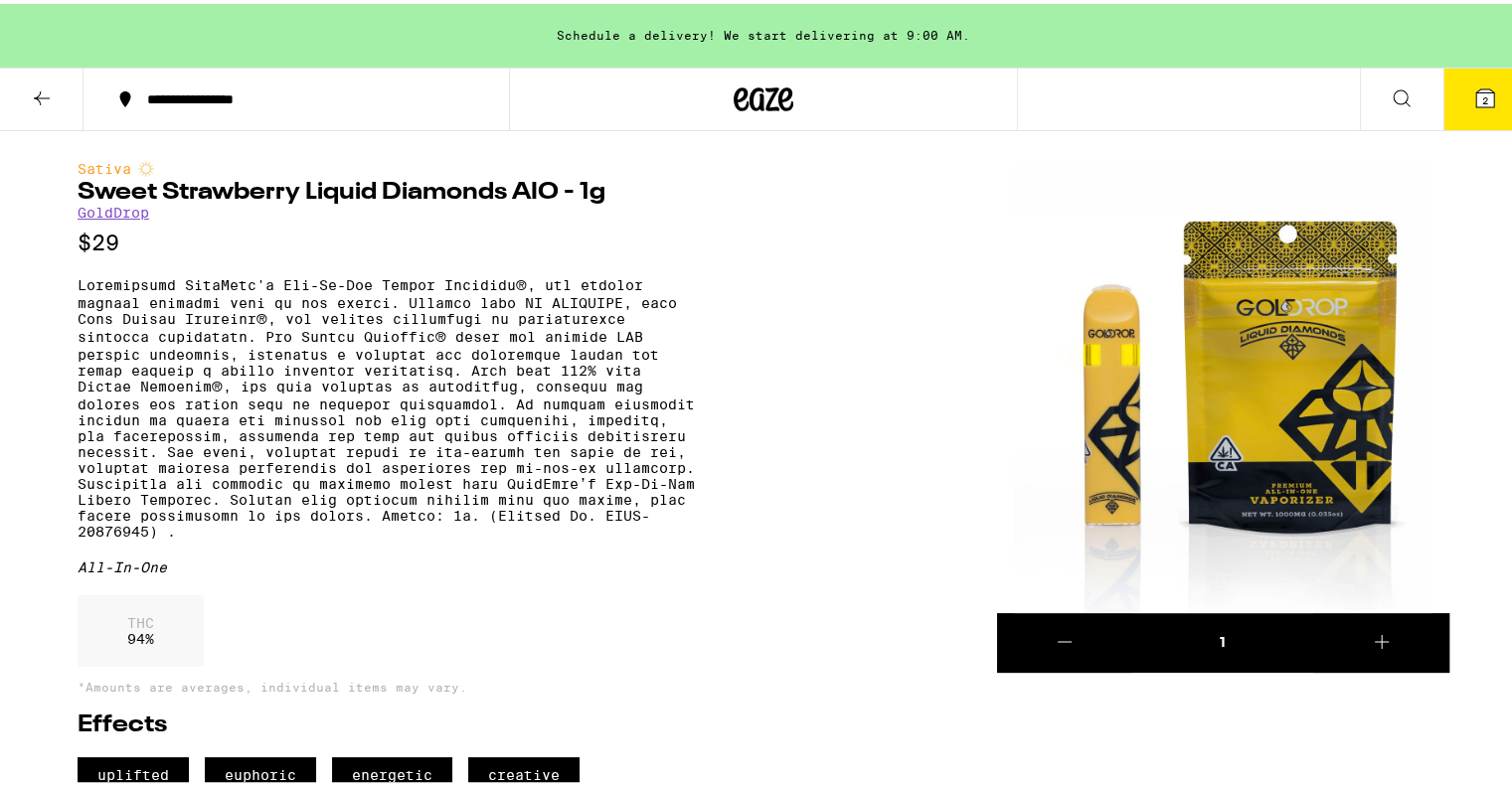 click on "2" at bounding box center [1485, 95] 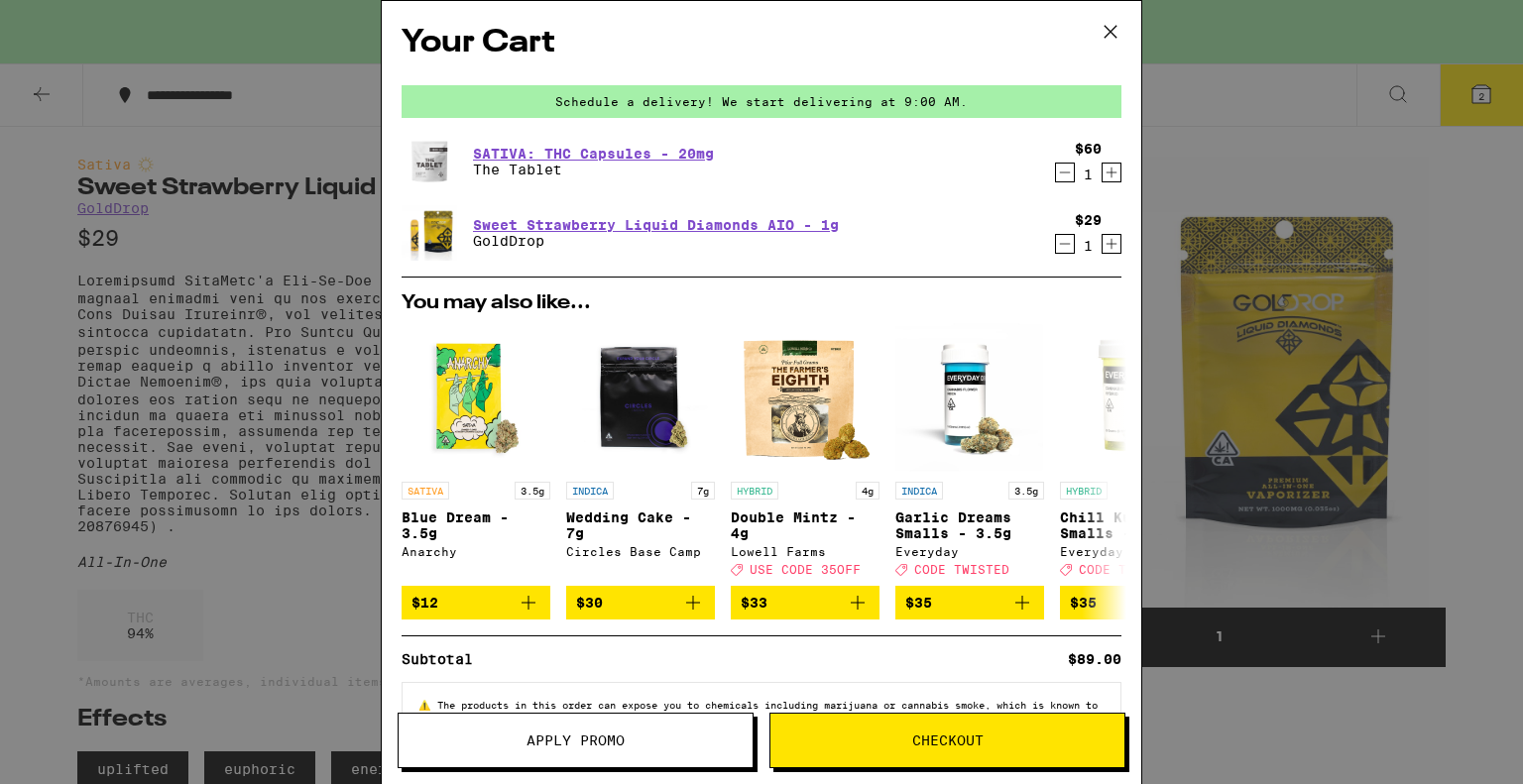 click on "Checkout" at bounding box center (947, 740) 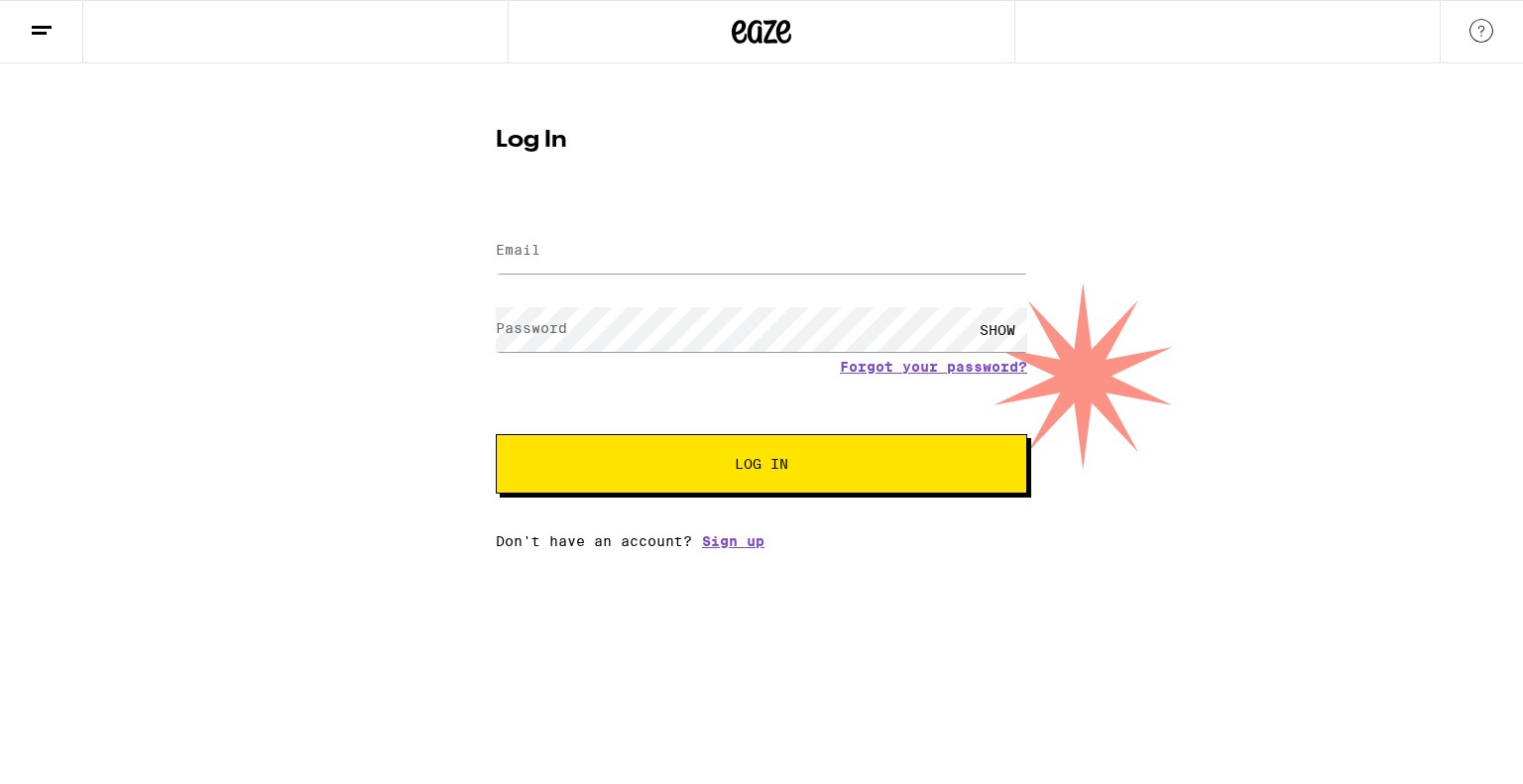 scroll, scrollTop: 0, scrollLeft: 0, axis: both 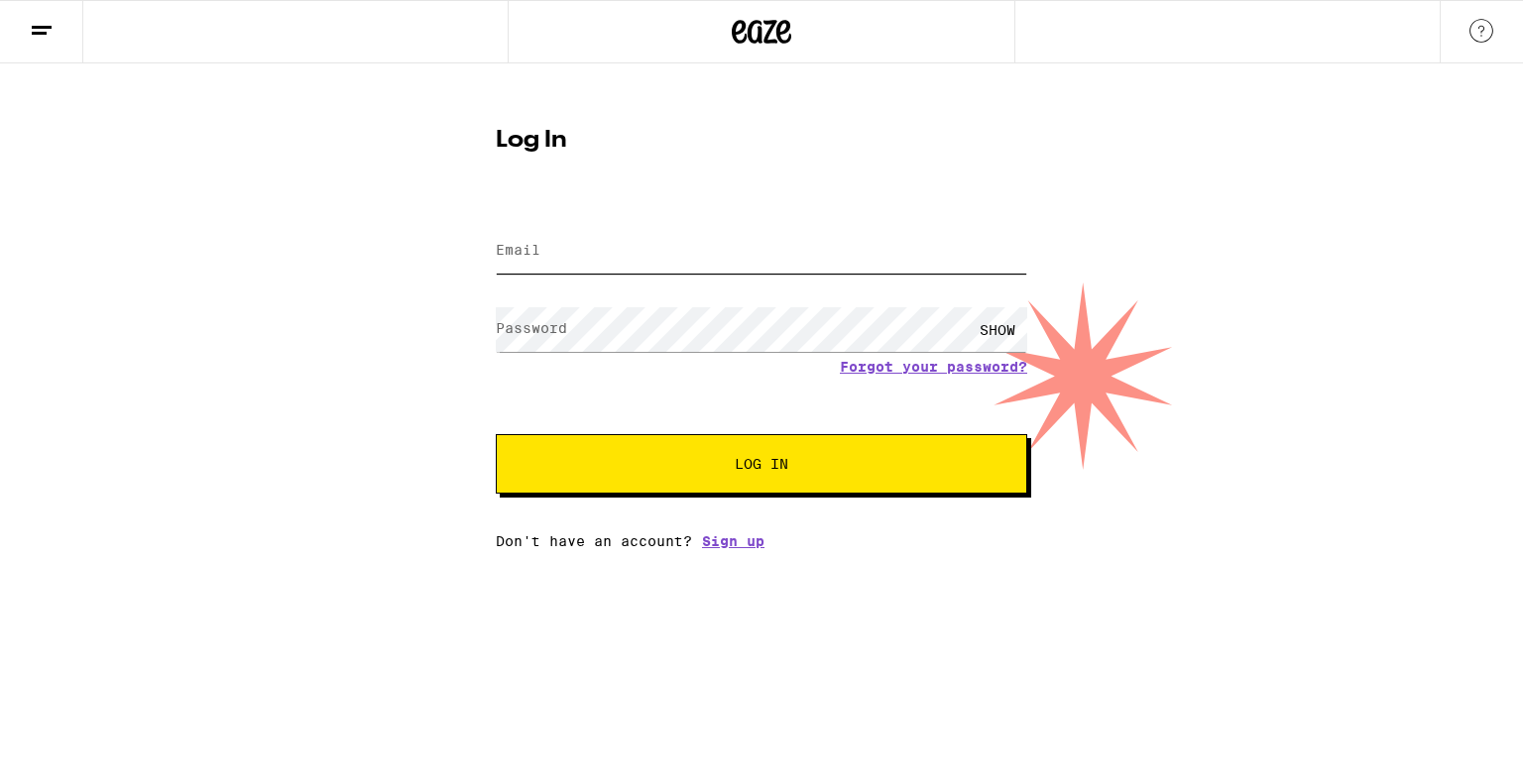 click on "Email" at bounding box center [762, 251] 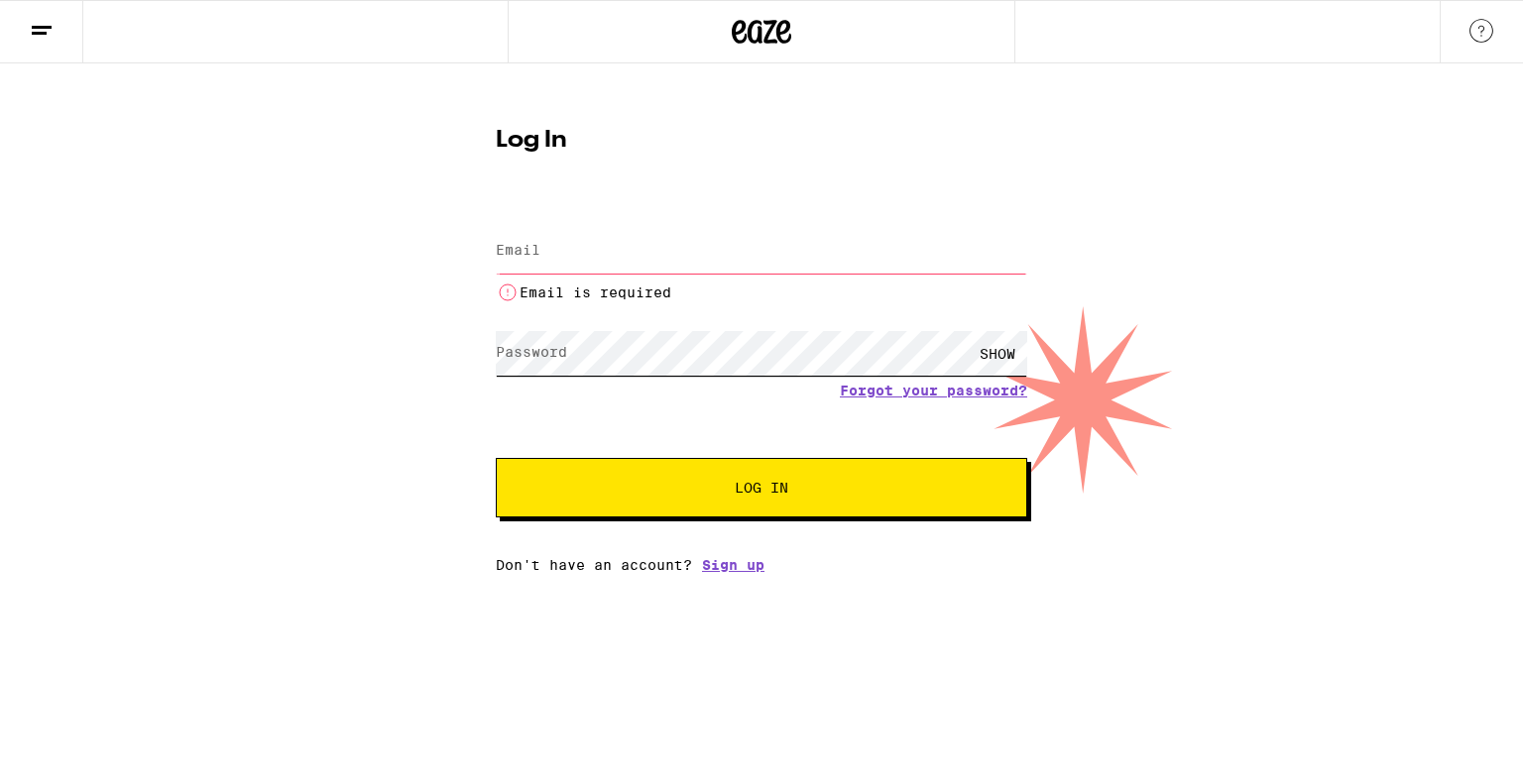 click on "Email Email Email is required Password Password SHOW Forgot your password? Log In" at bounding box center [762, 360] 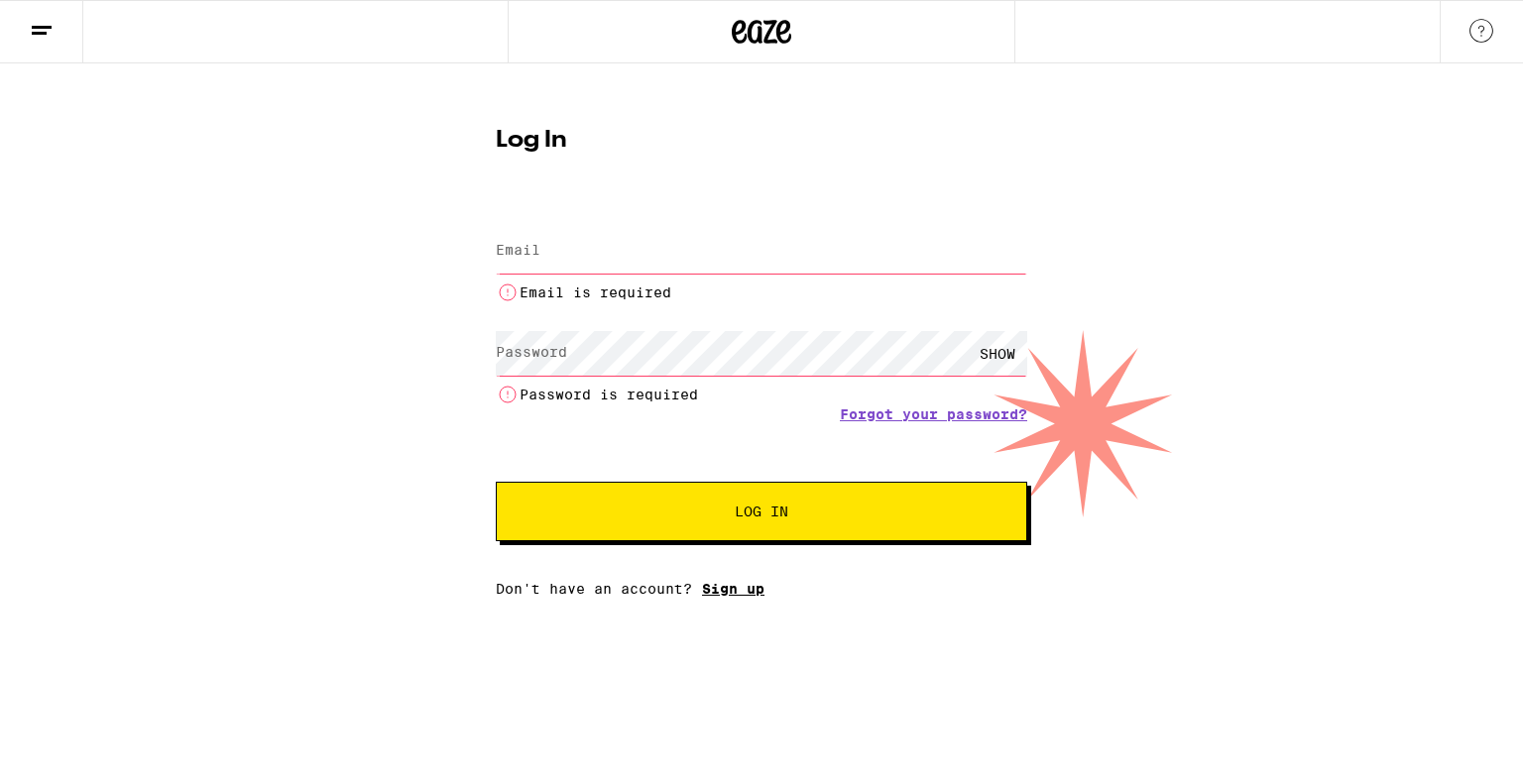 click on "Email Email Email is required Password Password SHOW Password is required Forgot your password? Log In Don't have an account? Sign up" at bounding box center (762, 399) 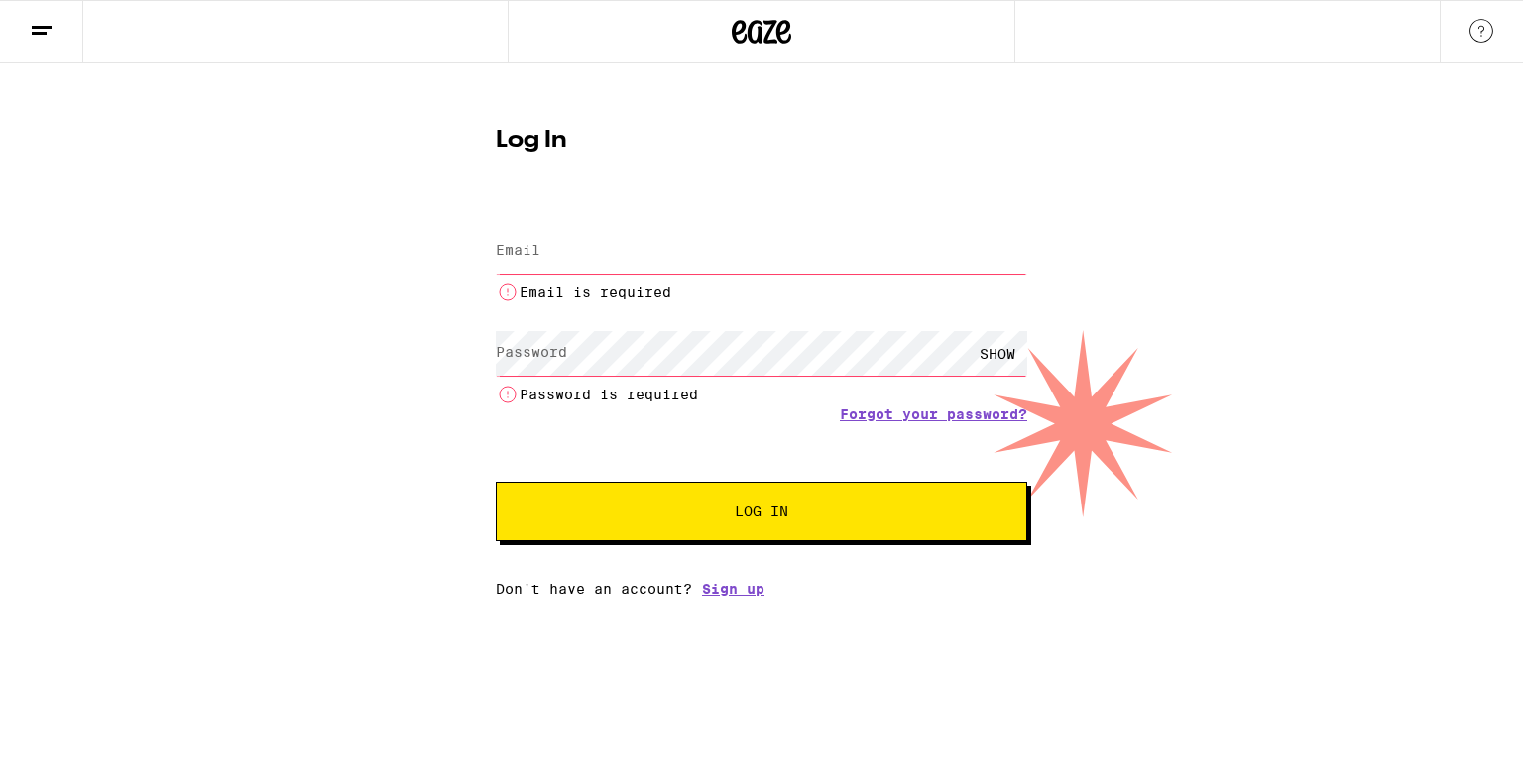 click on "Email Email Email is required Password Password SHOW Password is required Forgot your password? Log In Don't have an account? Sign up" at bounding box center [762, 399] 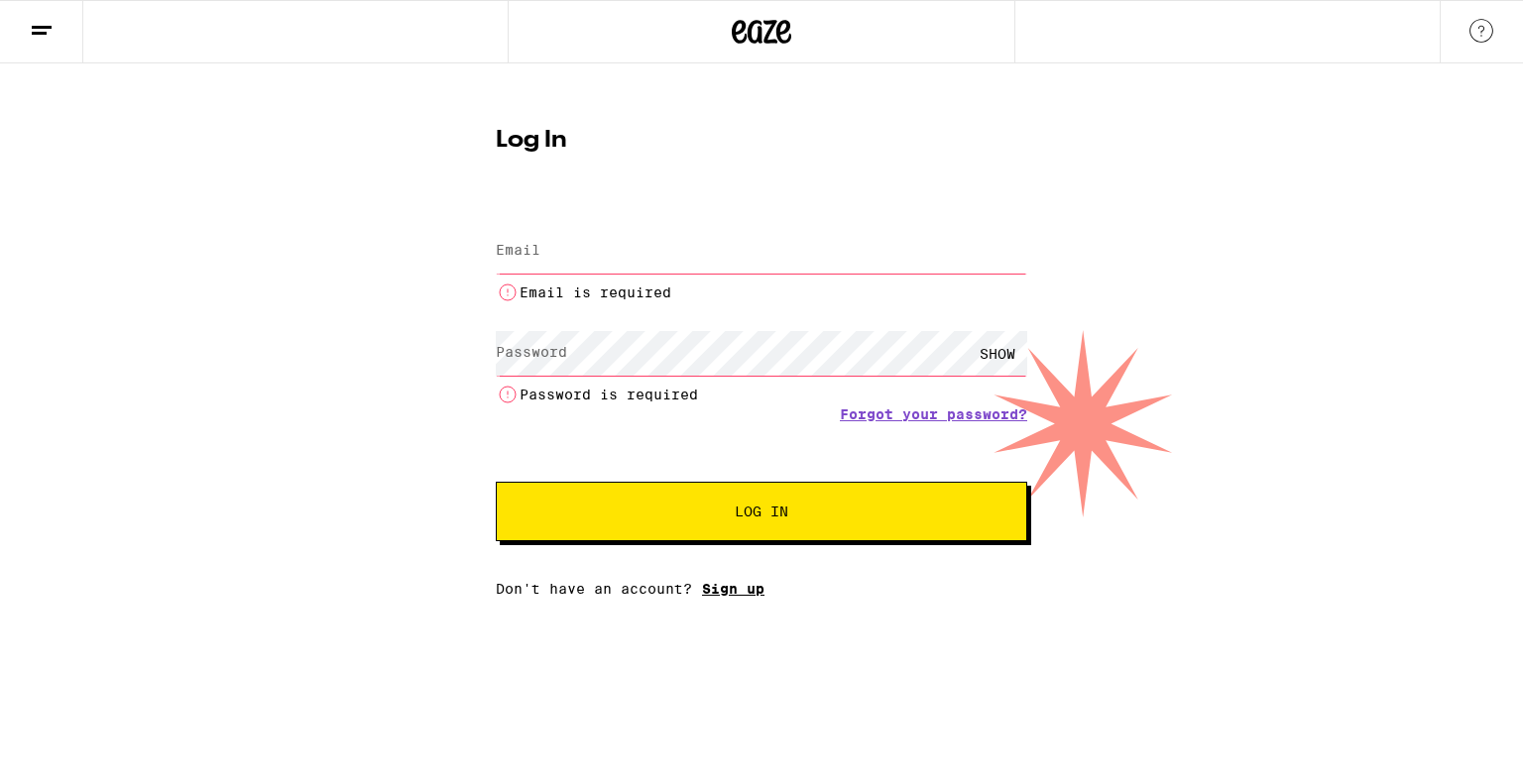 click on "Sign up" at bounding box center [733, 589] 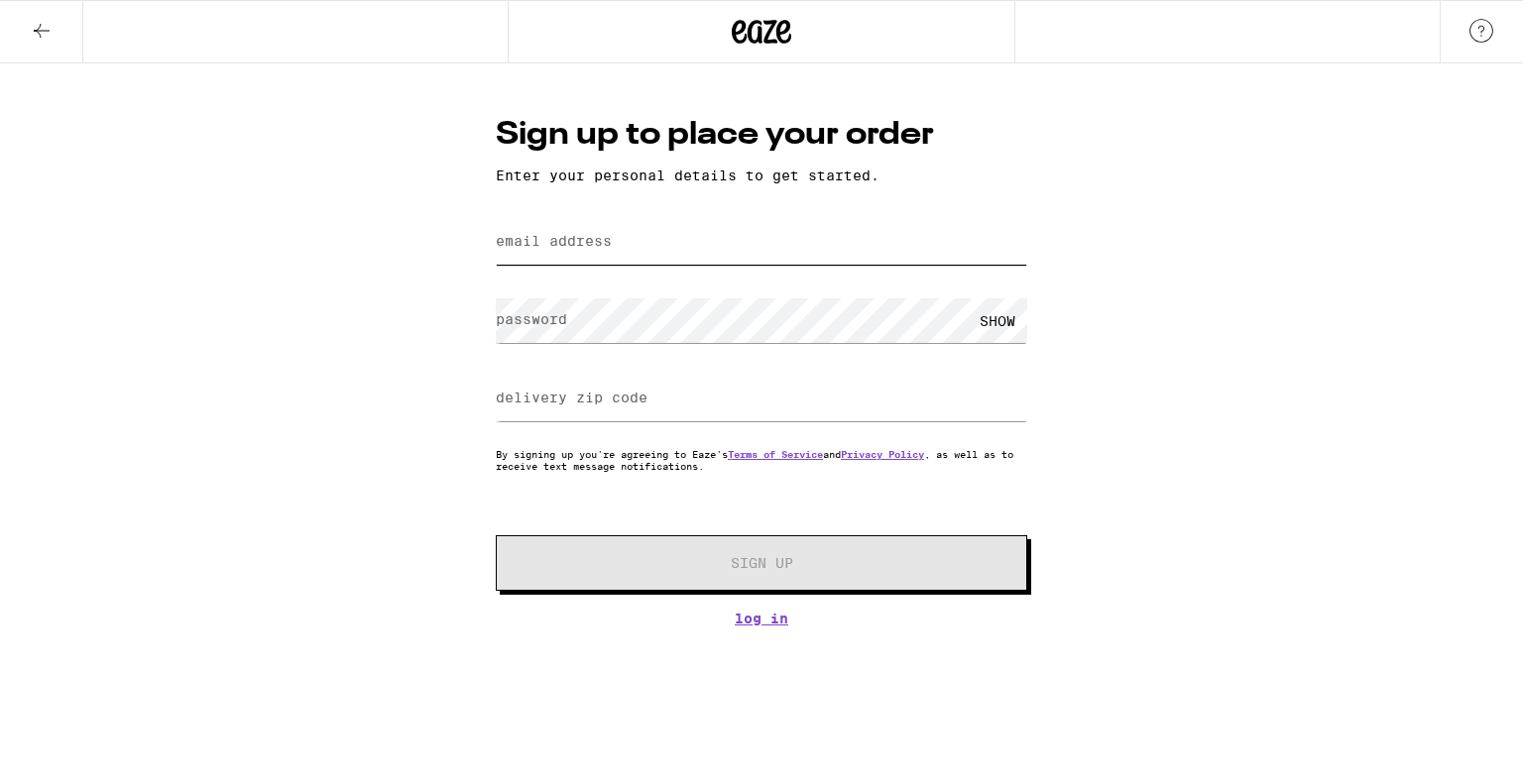 click on "email address" at bounding box center (762, 242) 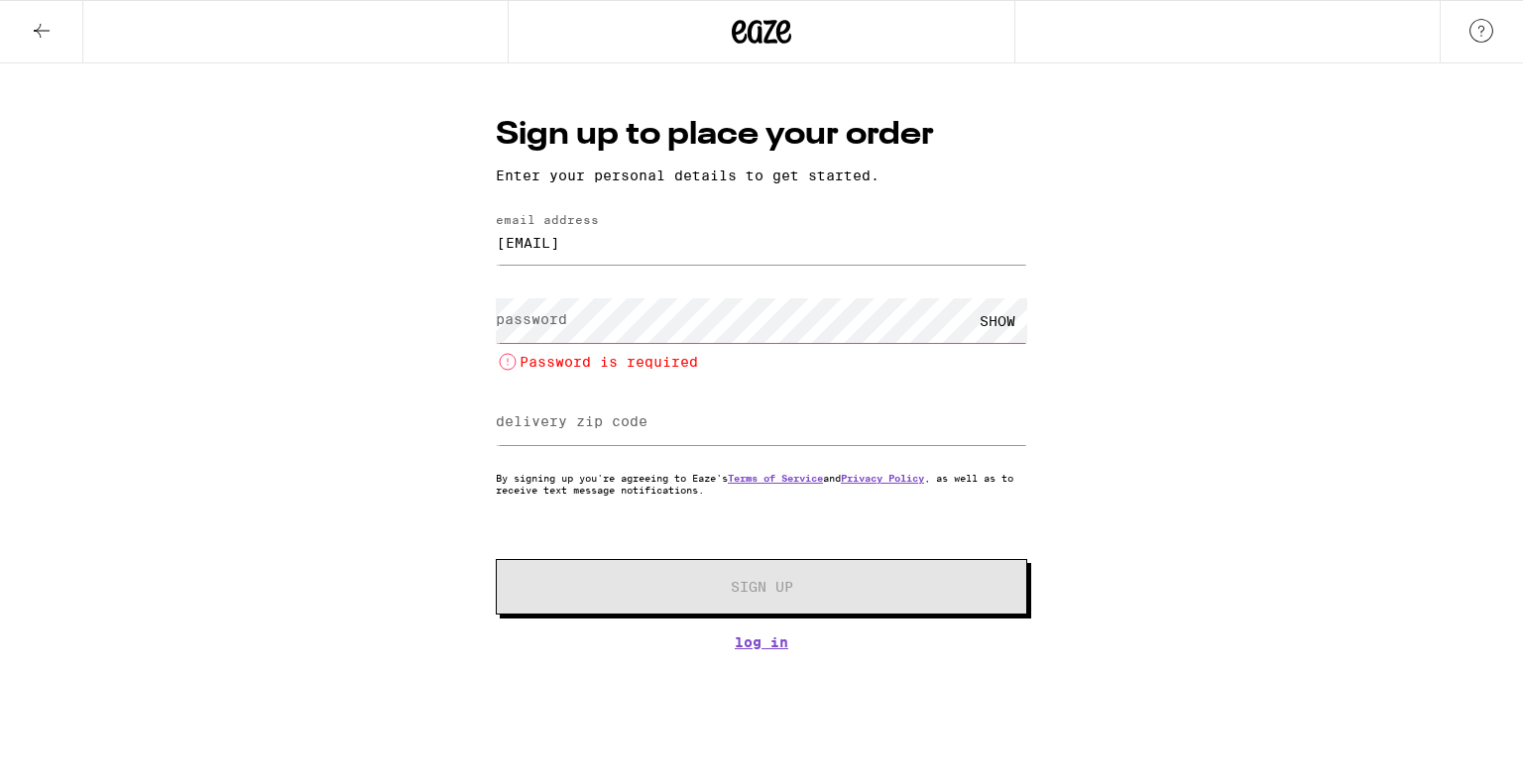 click on "password" at bounding box center (531, 319) 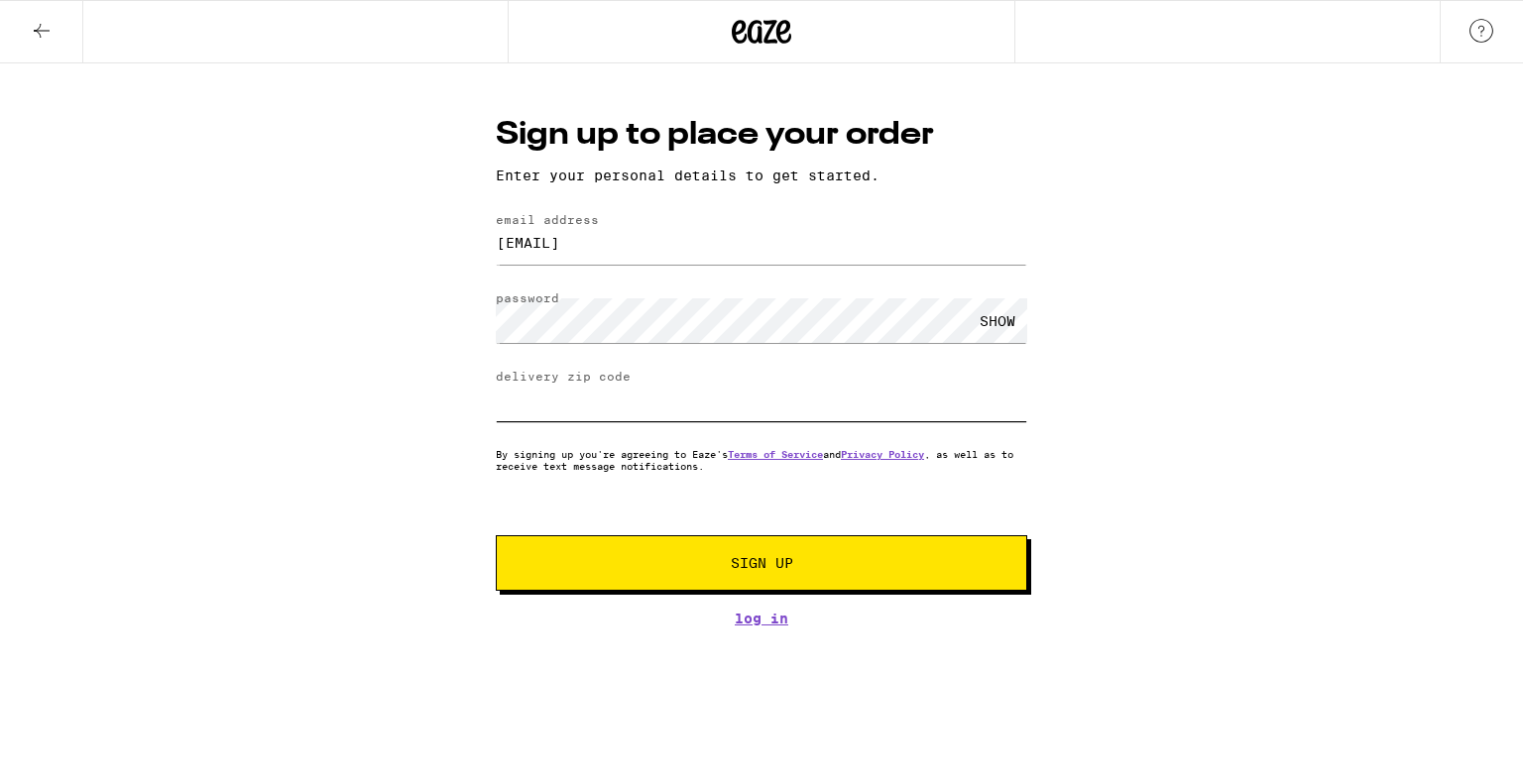 type on "94568" 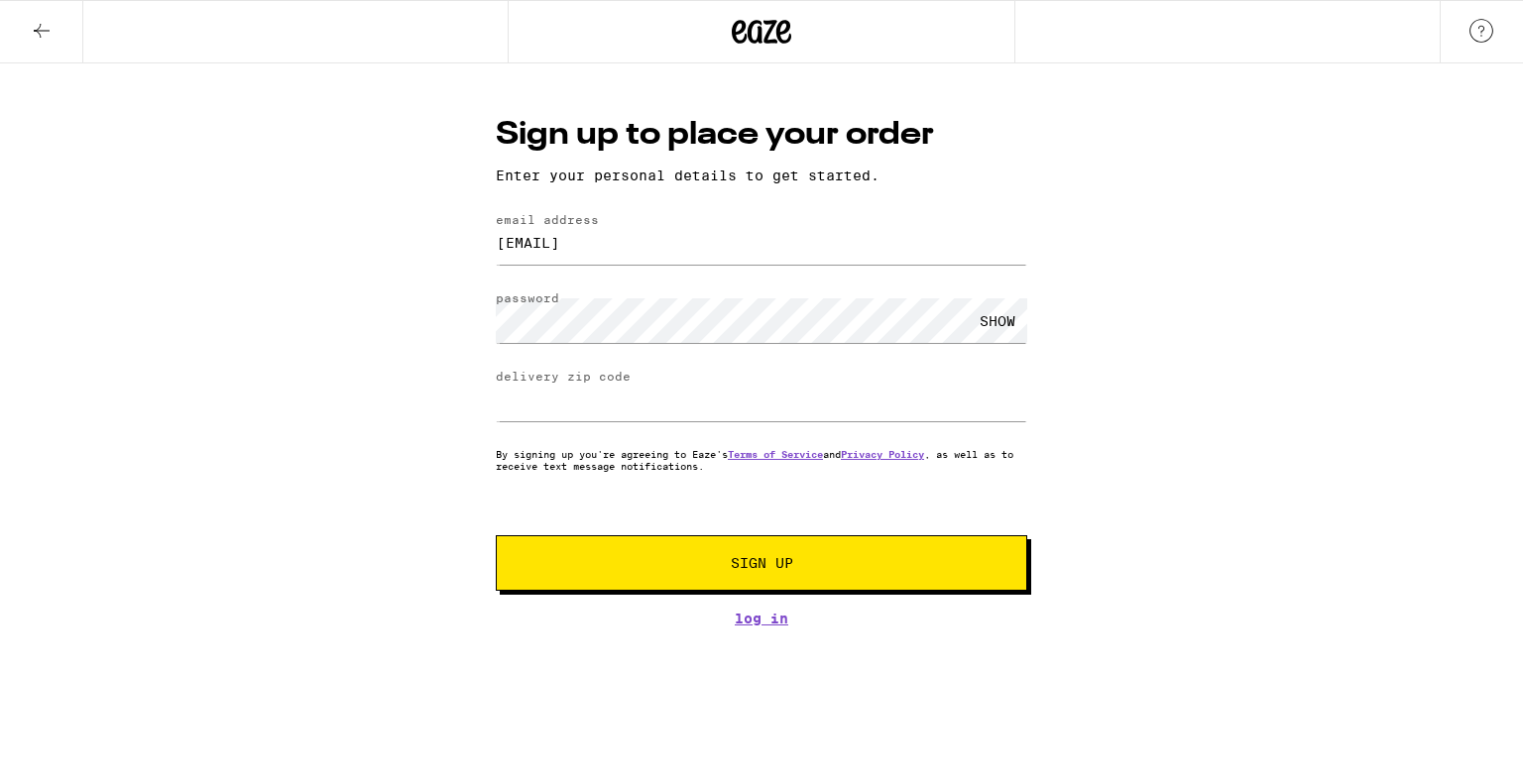 click on "Sign up to place your order Enter your personal details to get started. email address sisird864@gmail.com password SHOW delivery zip code 94568 By signing up you're agreeing to Eaze's  Terms of Service  and  Privacy Policy , as well as to receive text message notifications. Sign Up Log In" at bounding box center (762, 345) 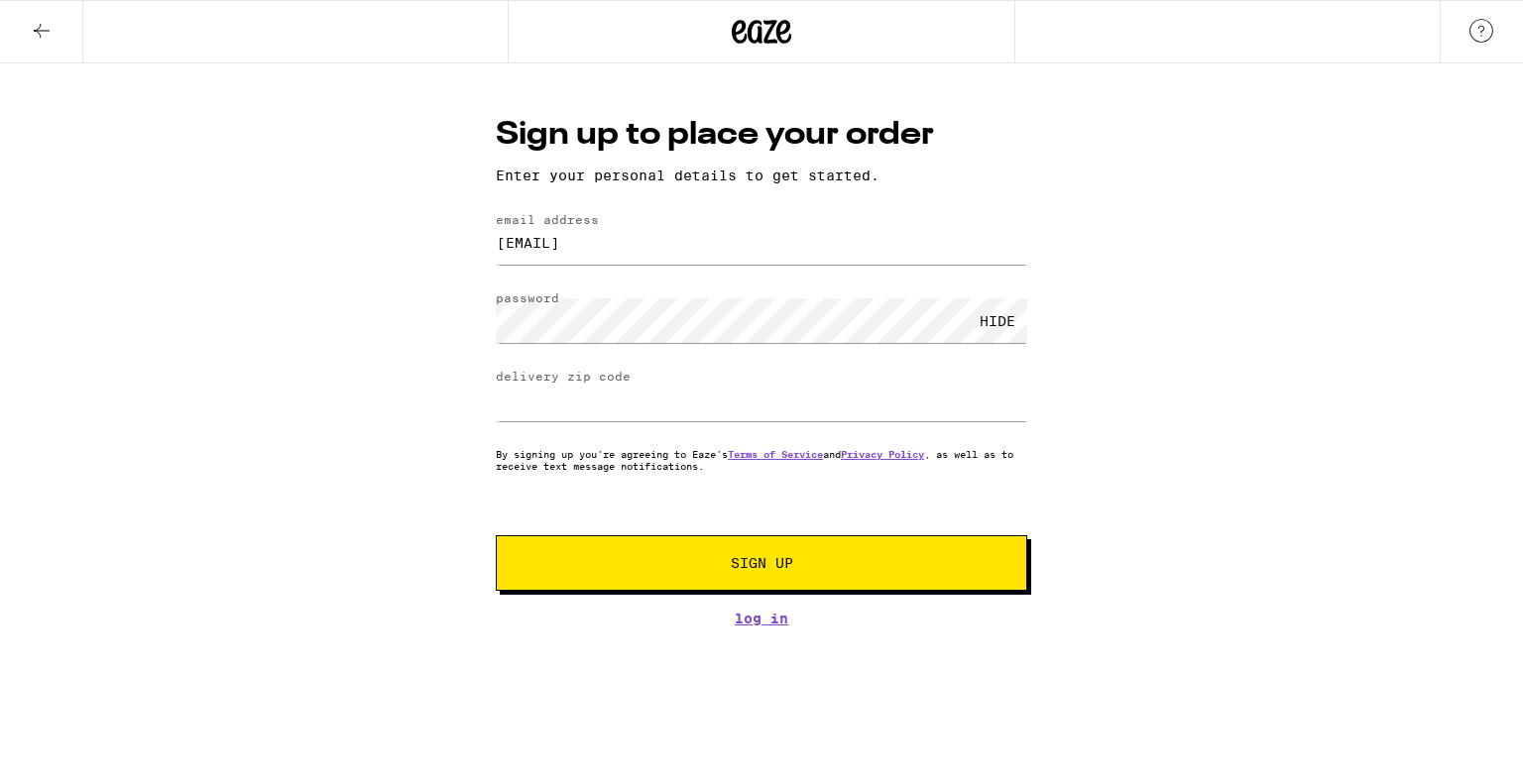 click on "Sign Up" at bounding box center [762, 563] 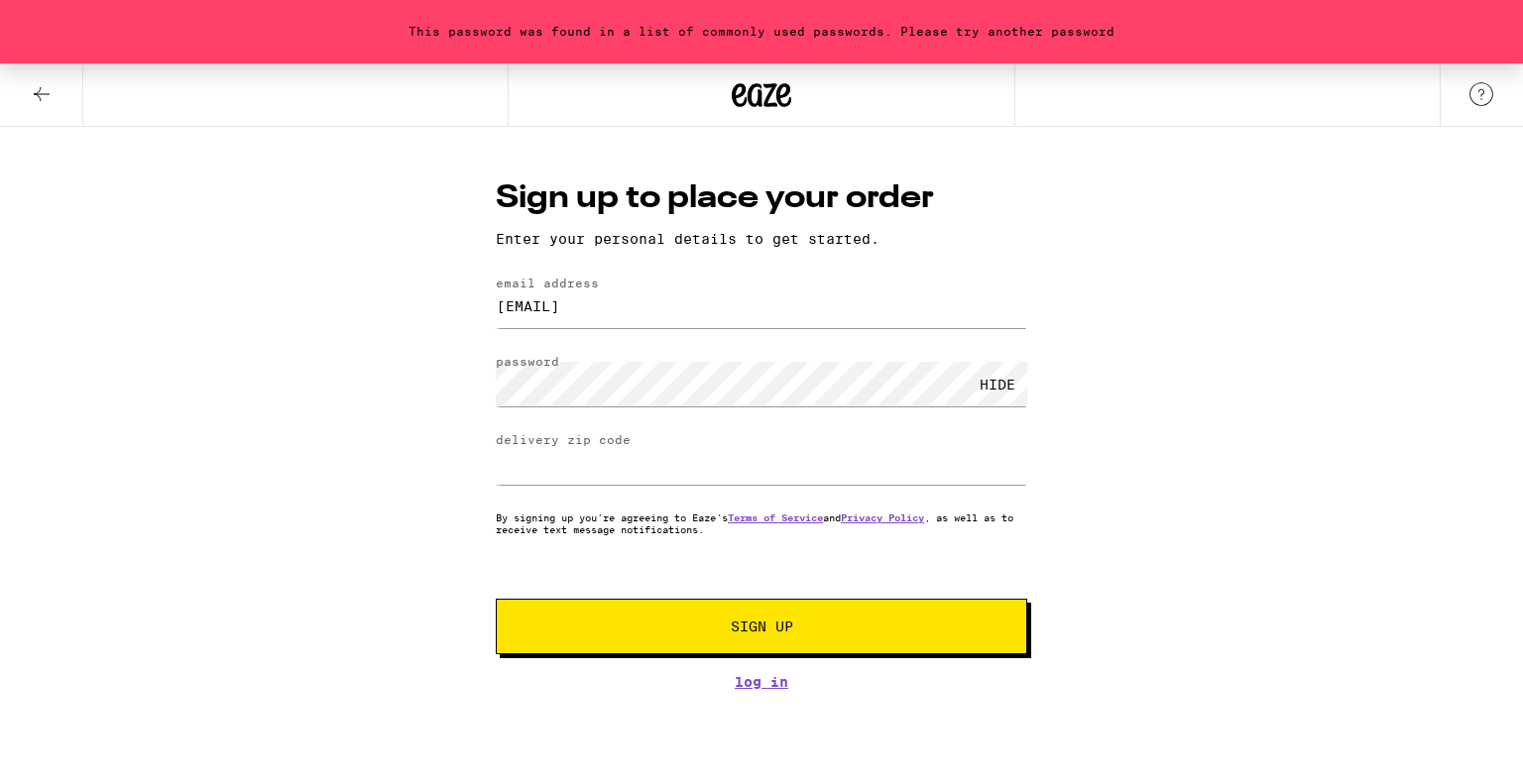 click on "Sign Up" at bounding box center [762, 626] 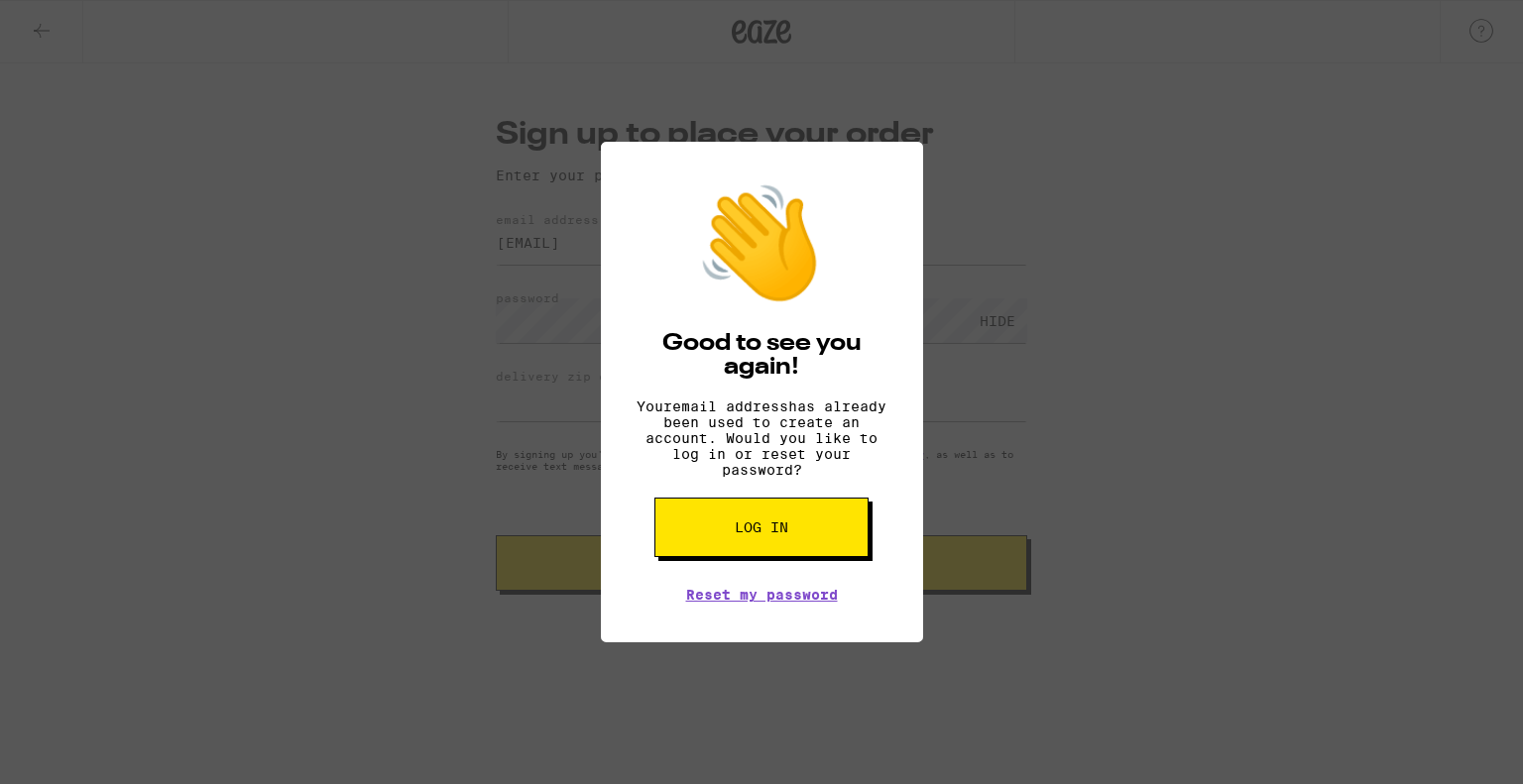 click on "Log in" at bounding box center (762, 527) 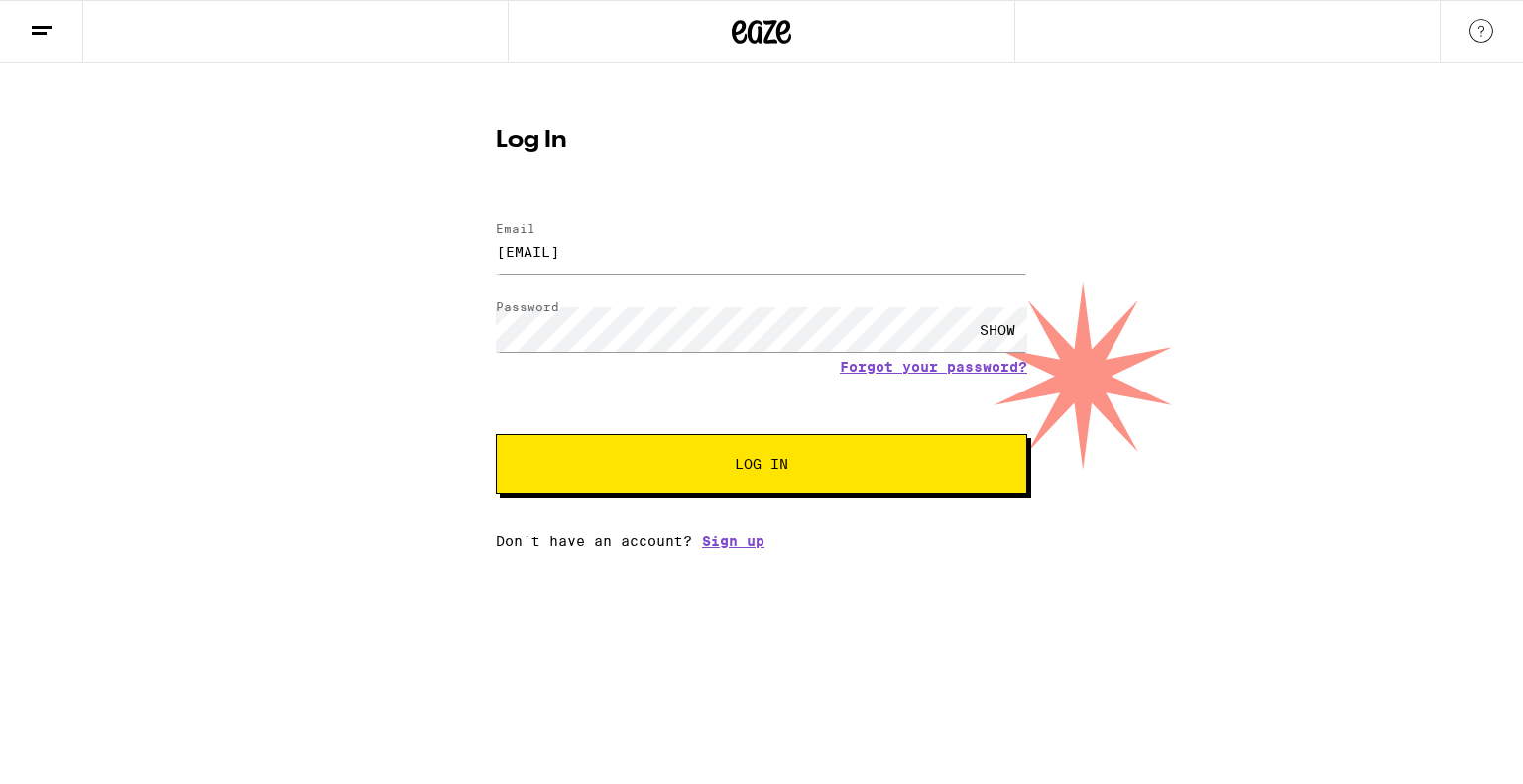 click on "Log In" at bounding box center (762, 464) 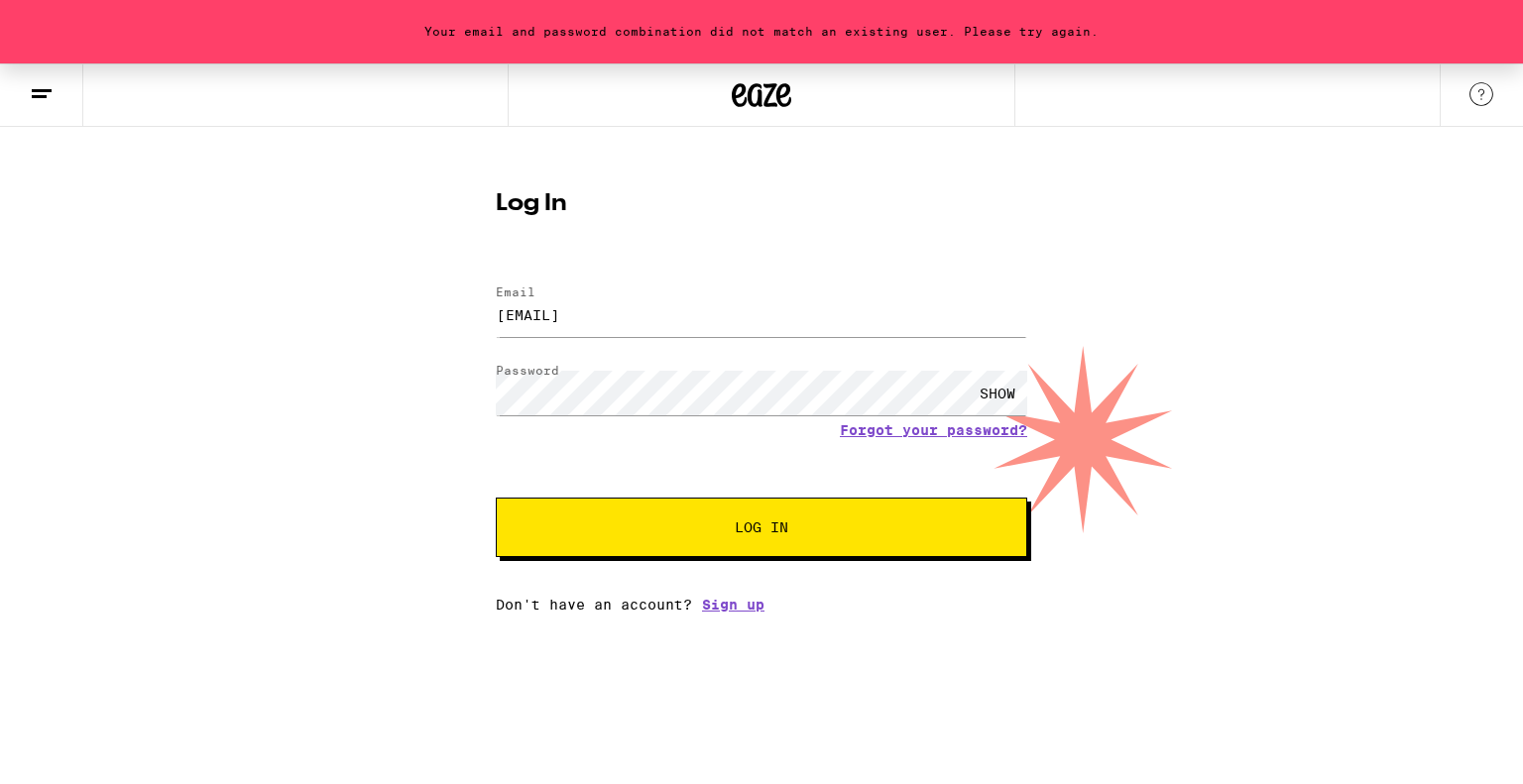 click on "SHOW" at bounding box center (997, 392) 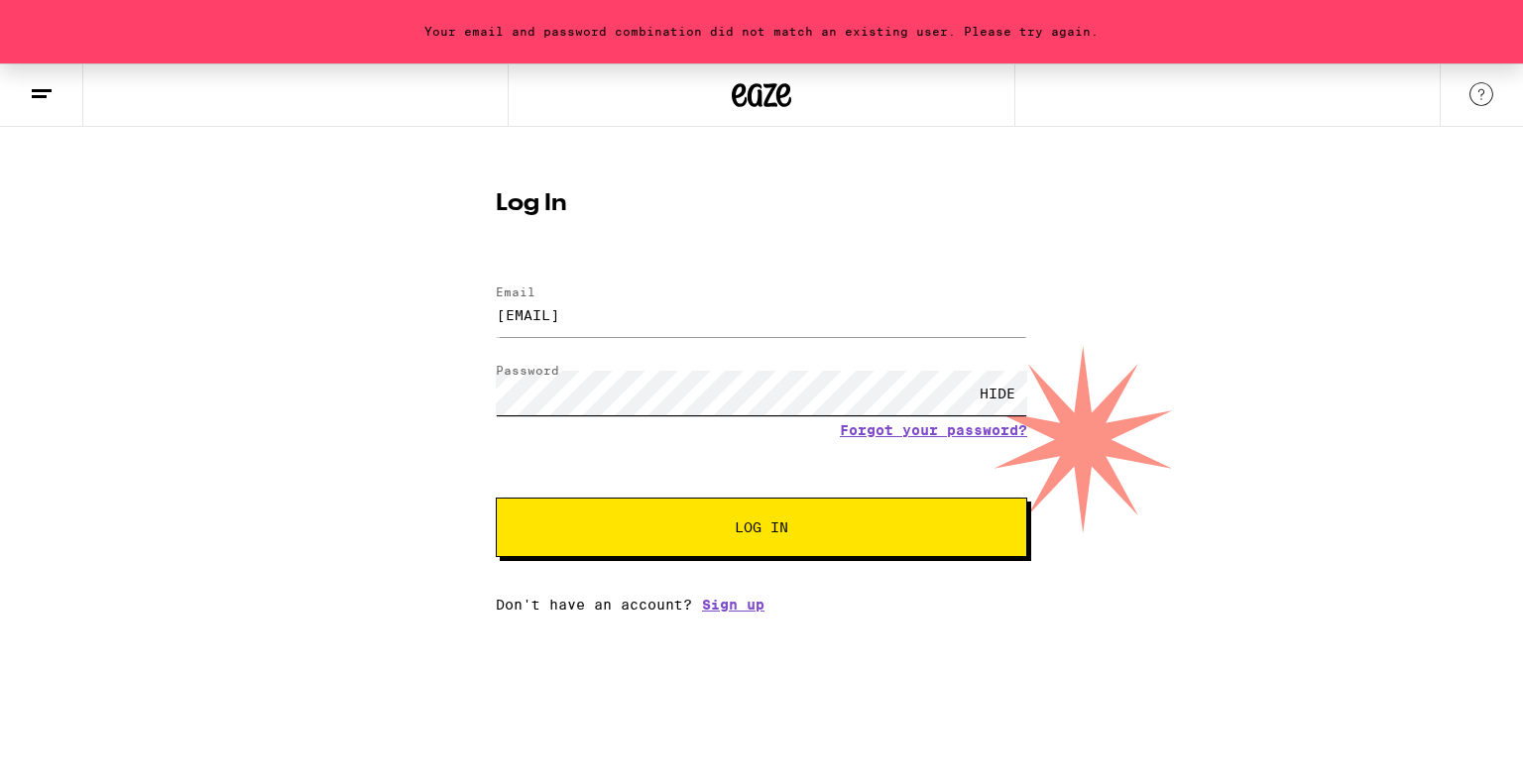 click on "Log In" at bounding box center (762, 527) 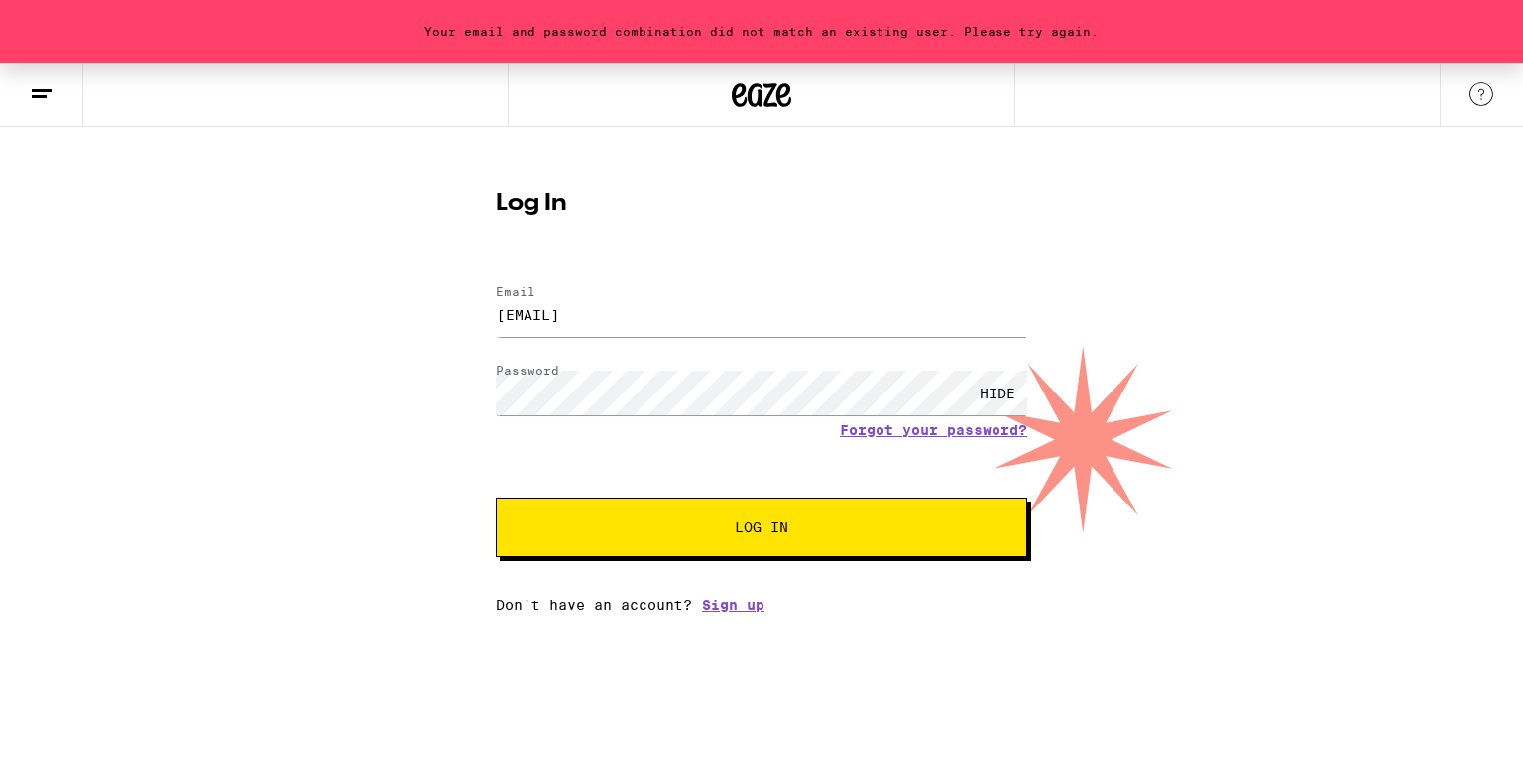 click on "Email Email sisird864@gmail.com Password Password HIDE Forgot your password? Log In" at bounding box center [762, 411] 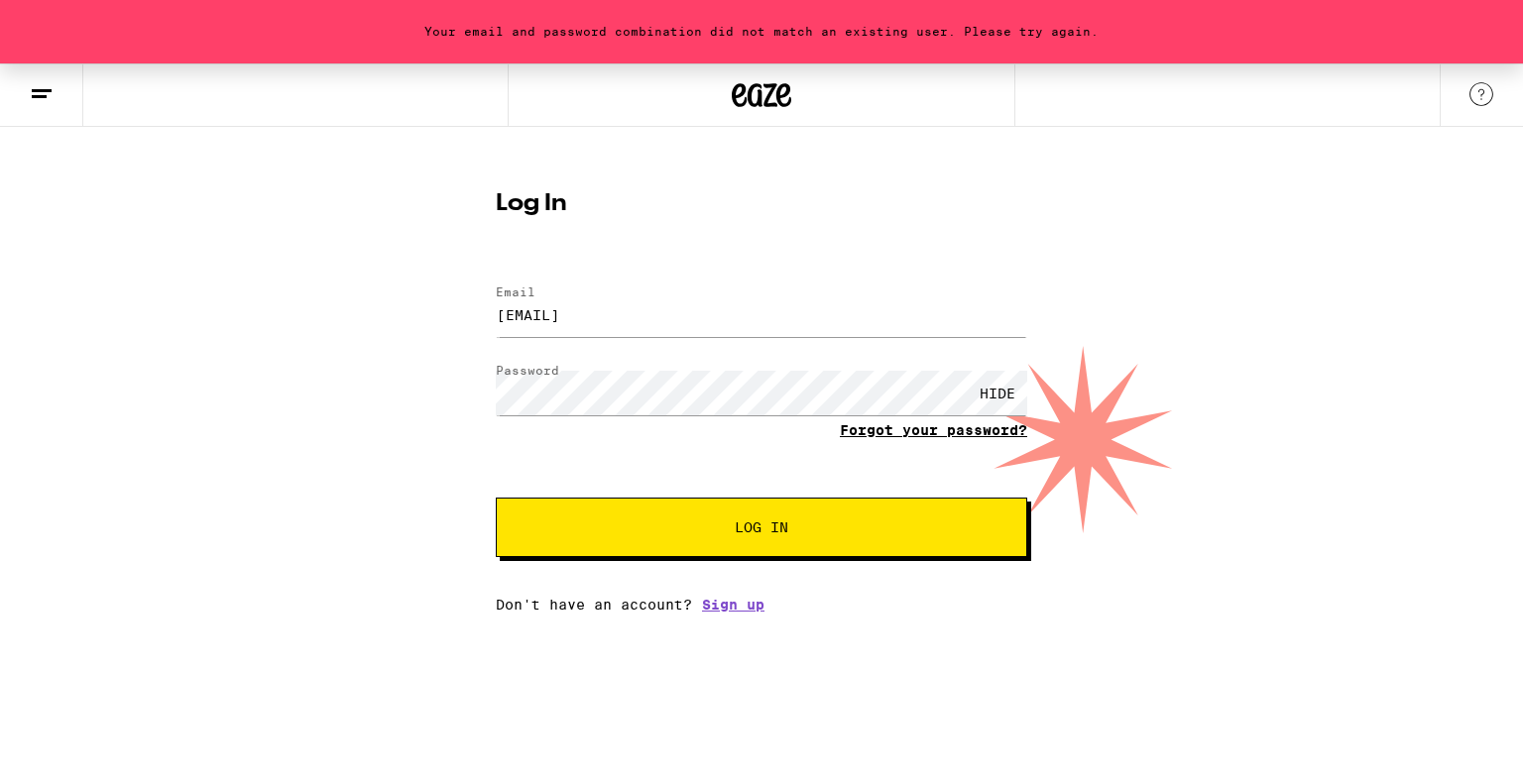 click on "Forgot your password?" at bounding box center [933, 430] 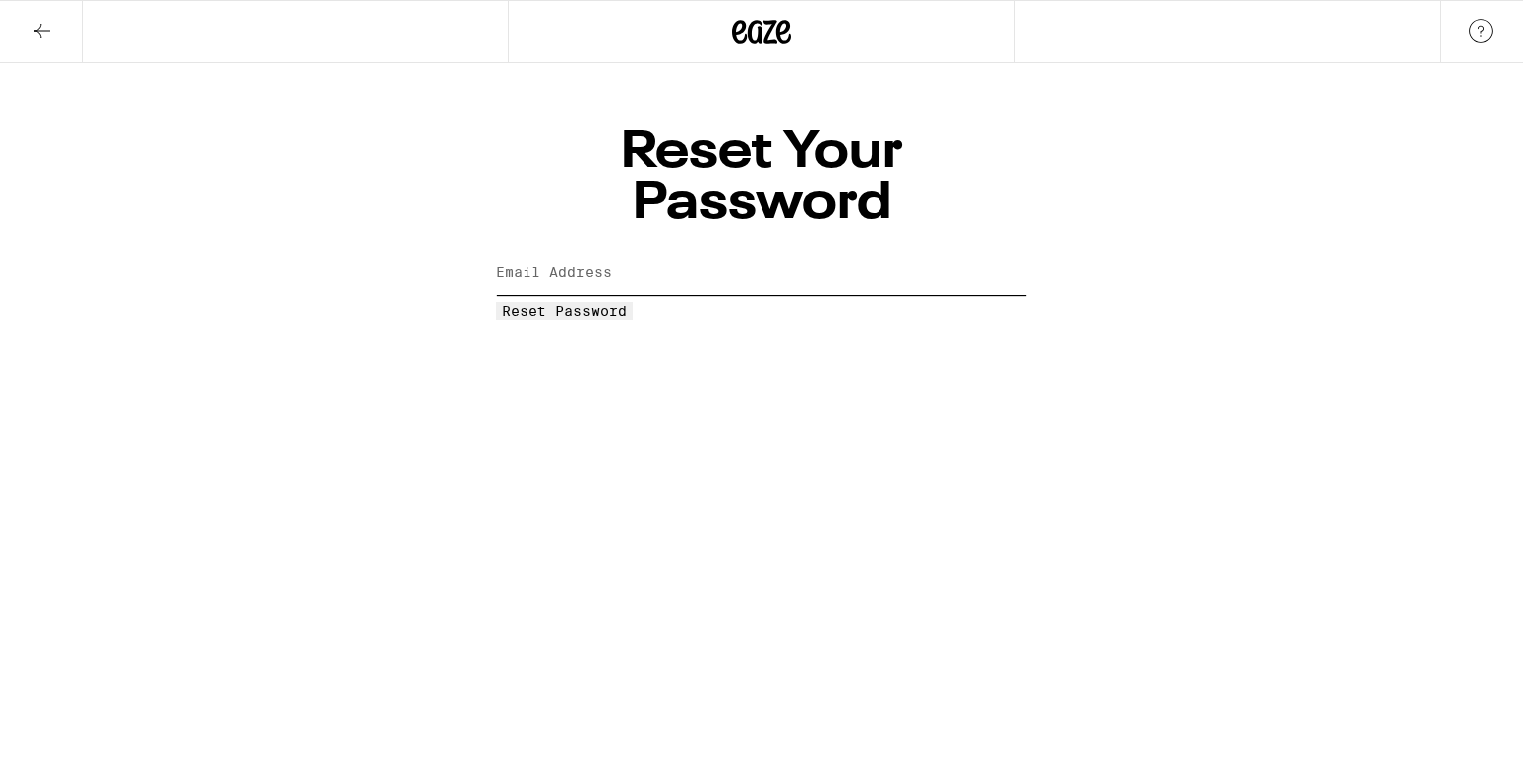 click on "Email Address" at bounding box center (762, 273) 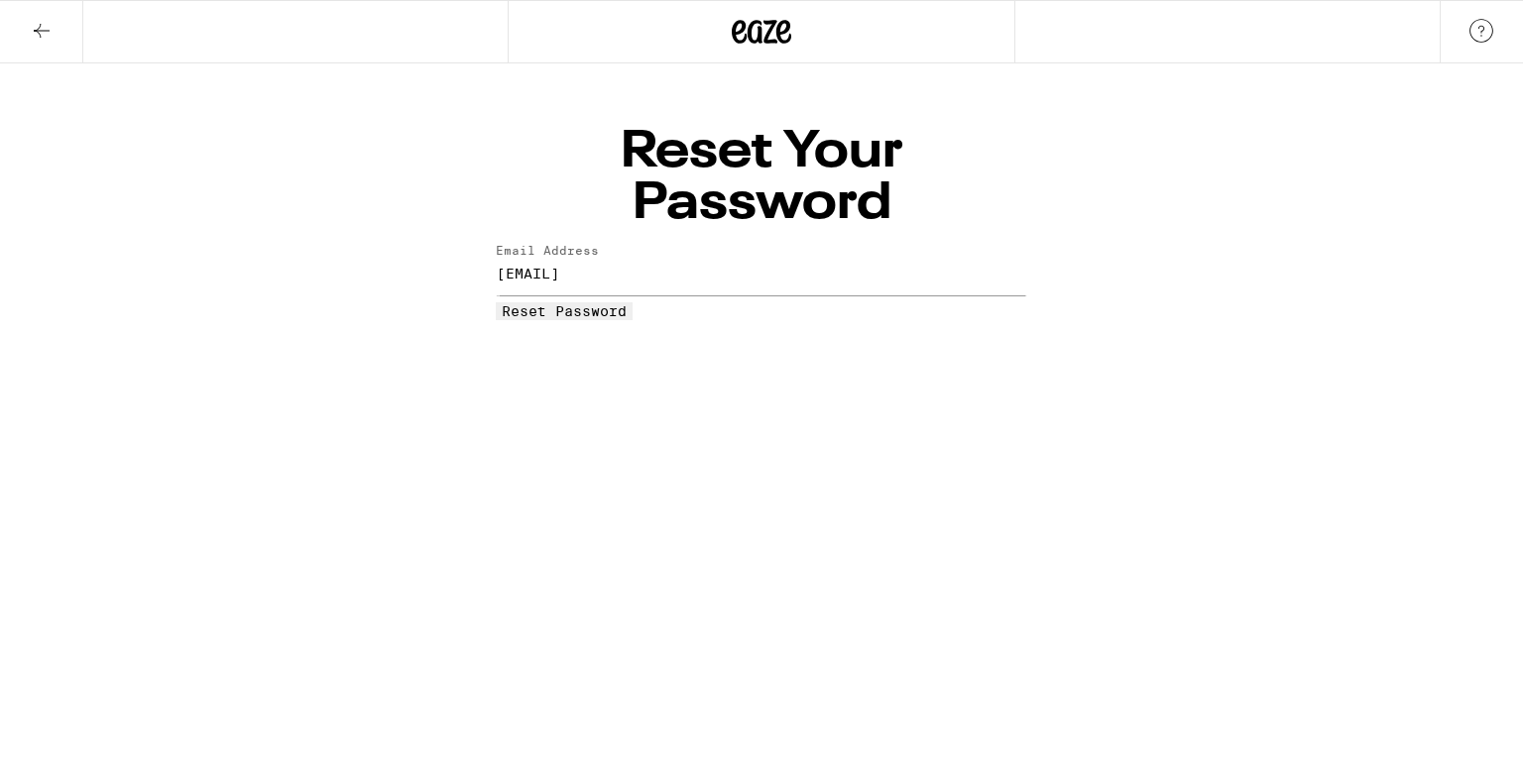 click on "Reset Password" at bounding box center (564, 311) 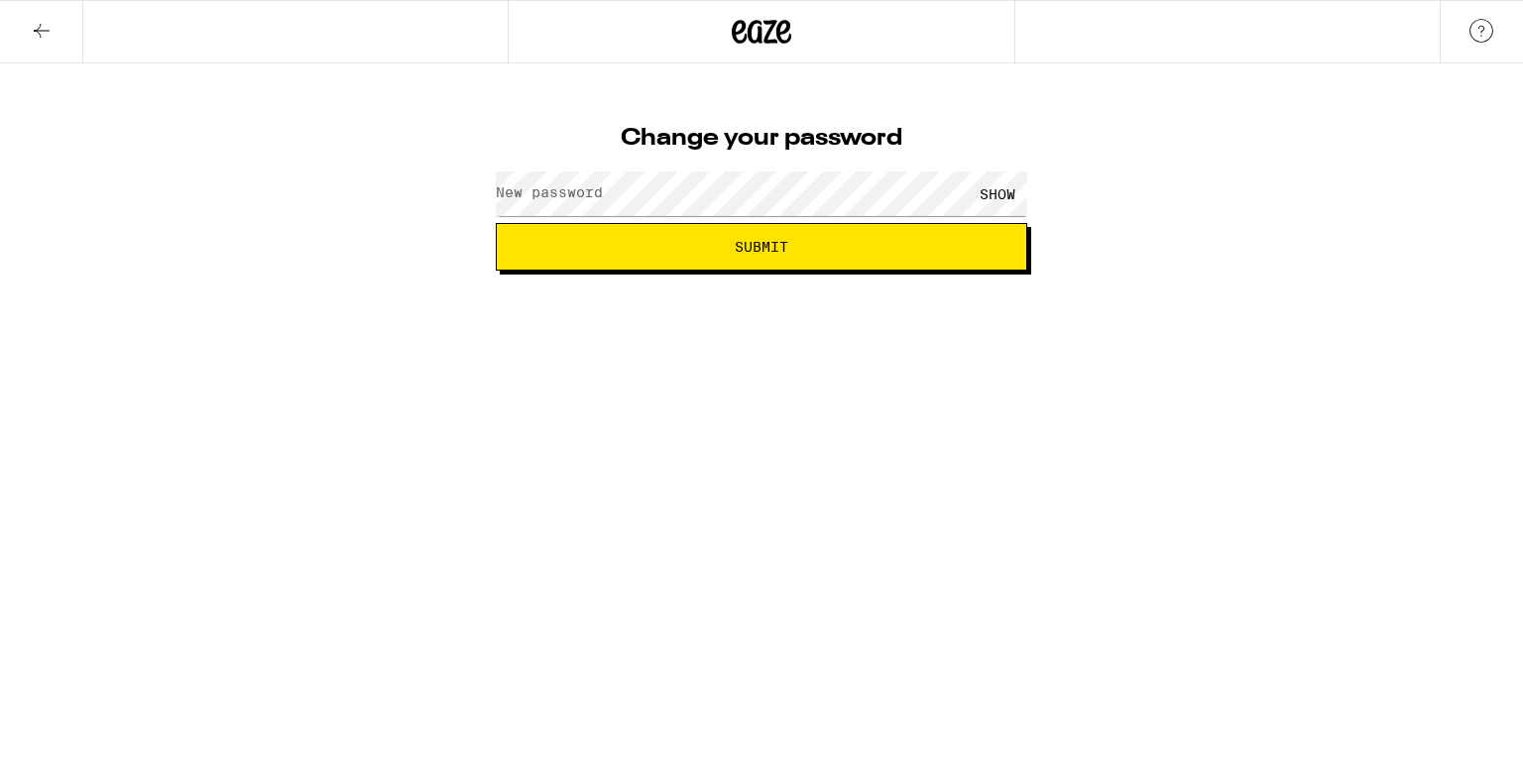 scroll, scrollTop: 0, scrollLeft: 0, axis: both 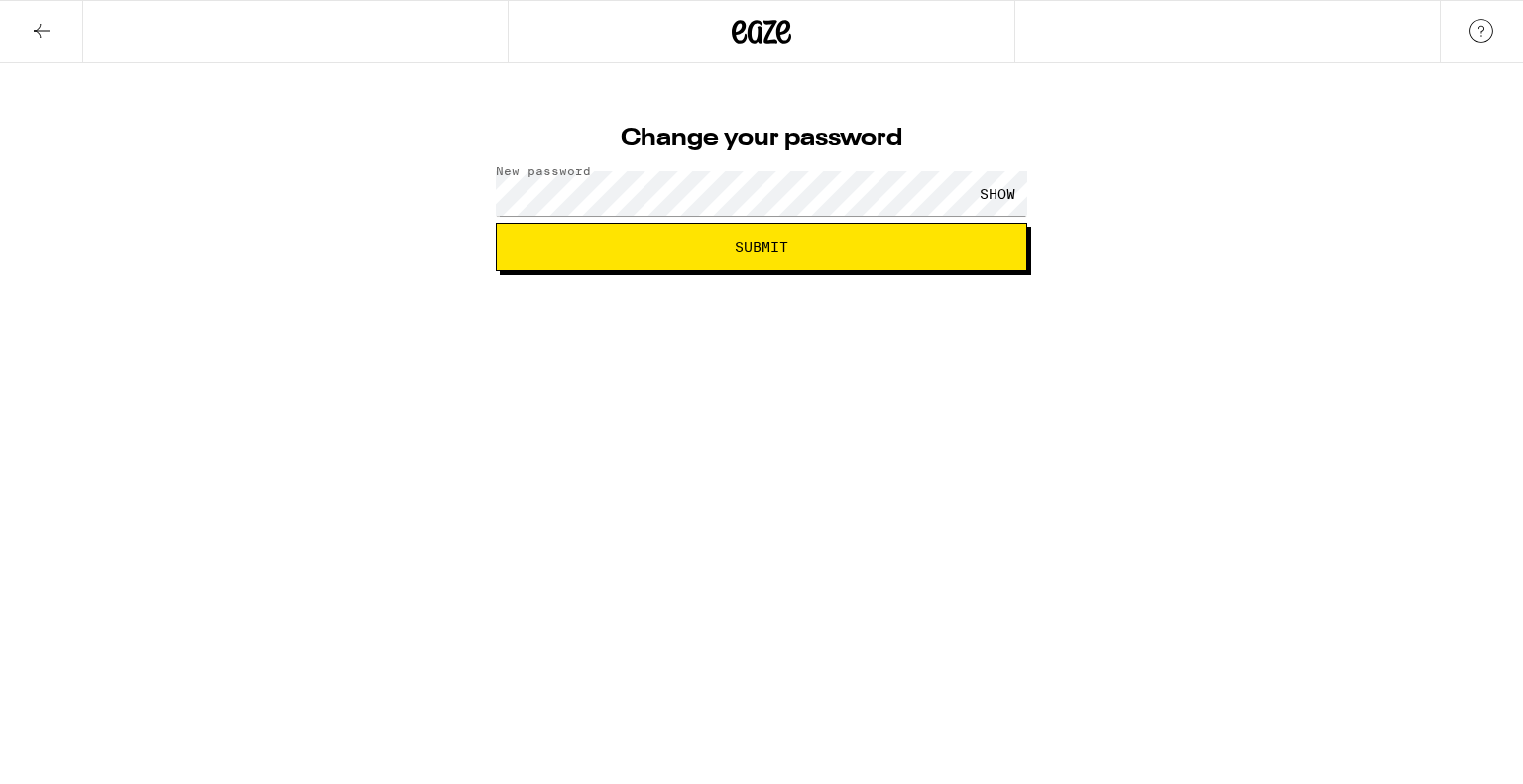 click on "SHOW" at bounding box center [997, 193] 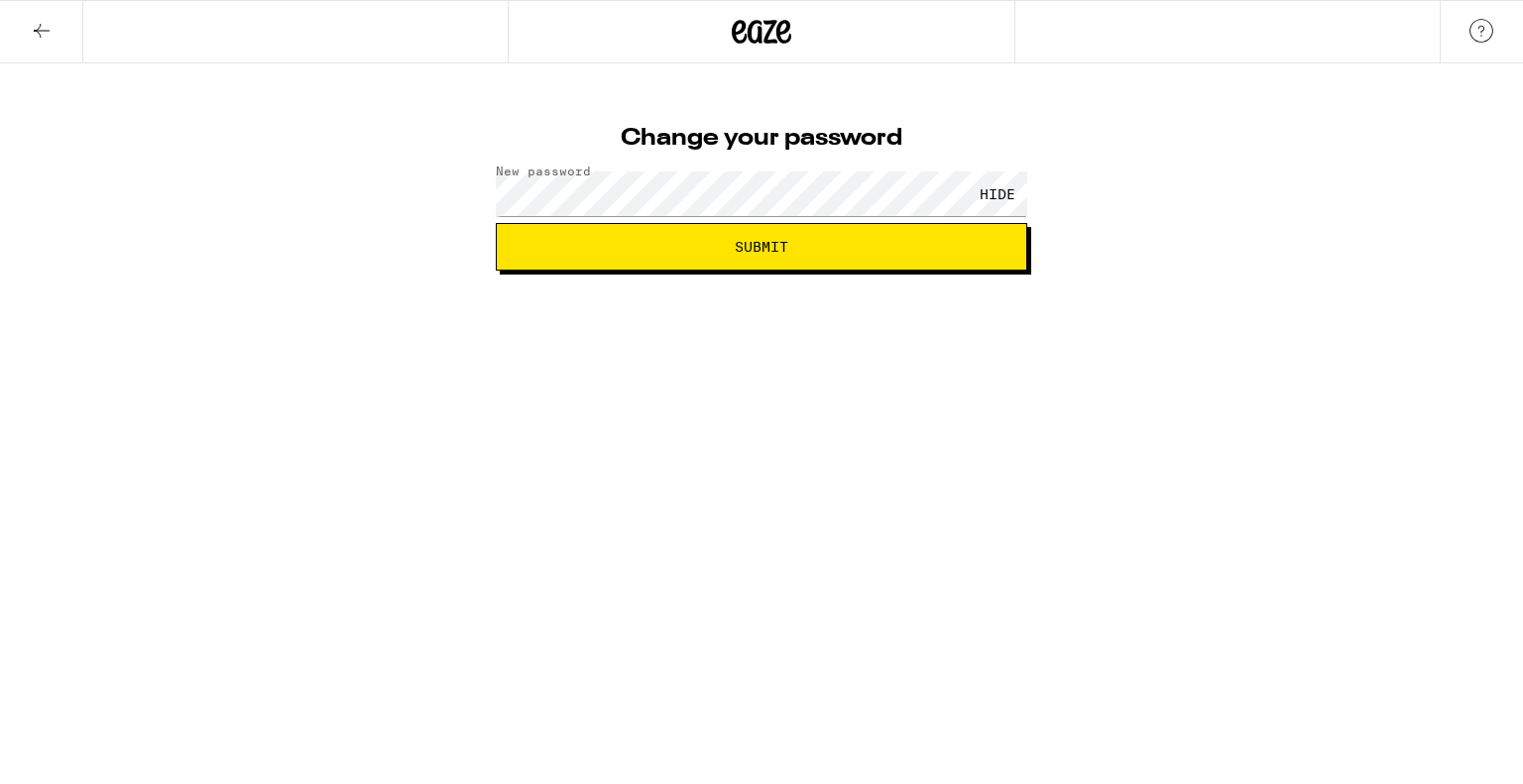click on "Submit" at bounding box center [762, 247] 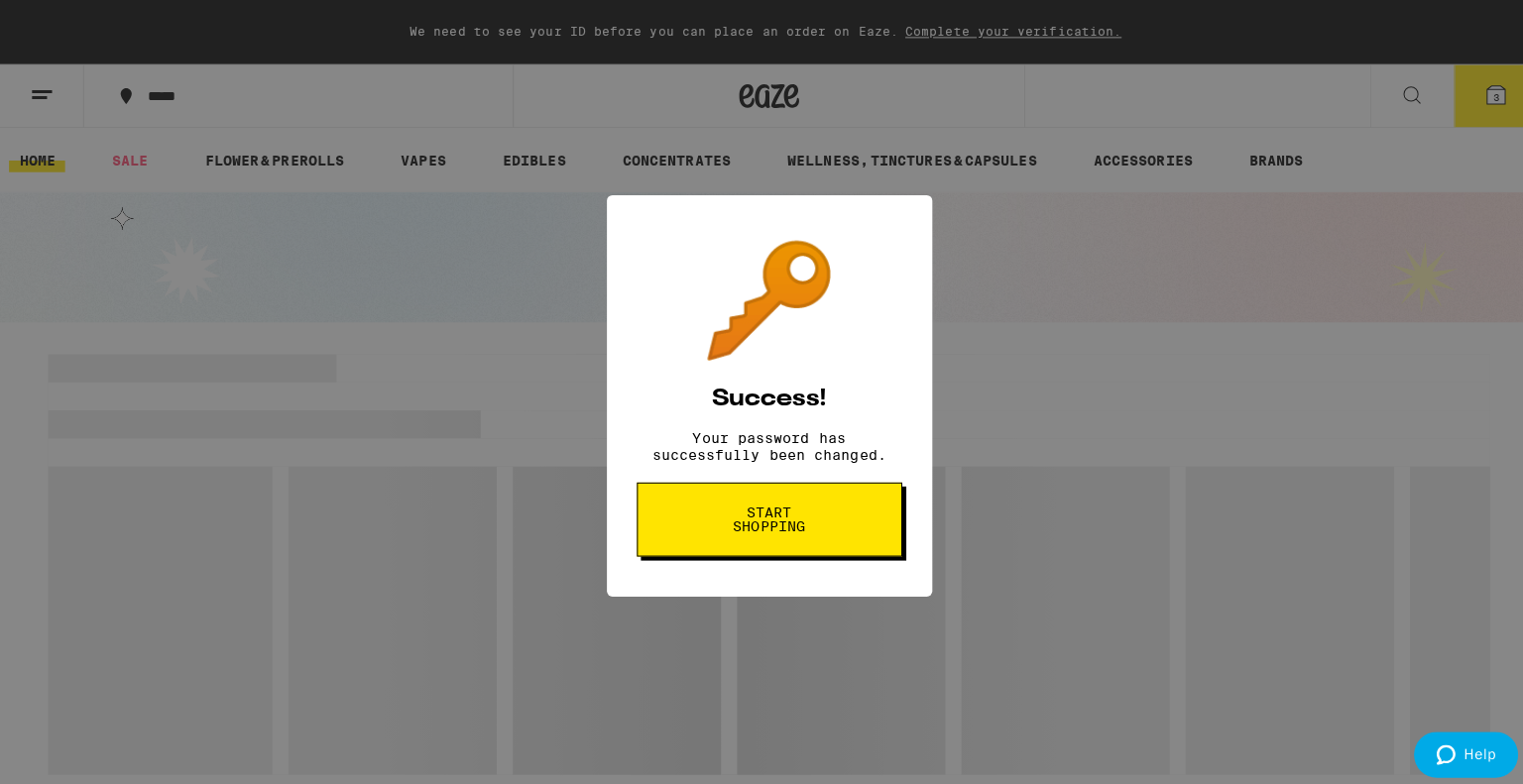 scroll, scrollTop: 0, scrollLeft: 0, axis: both 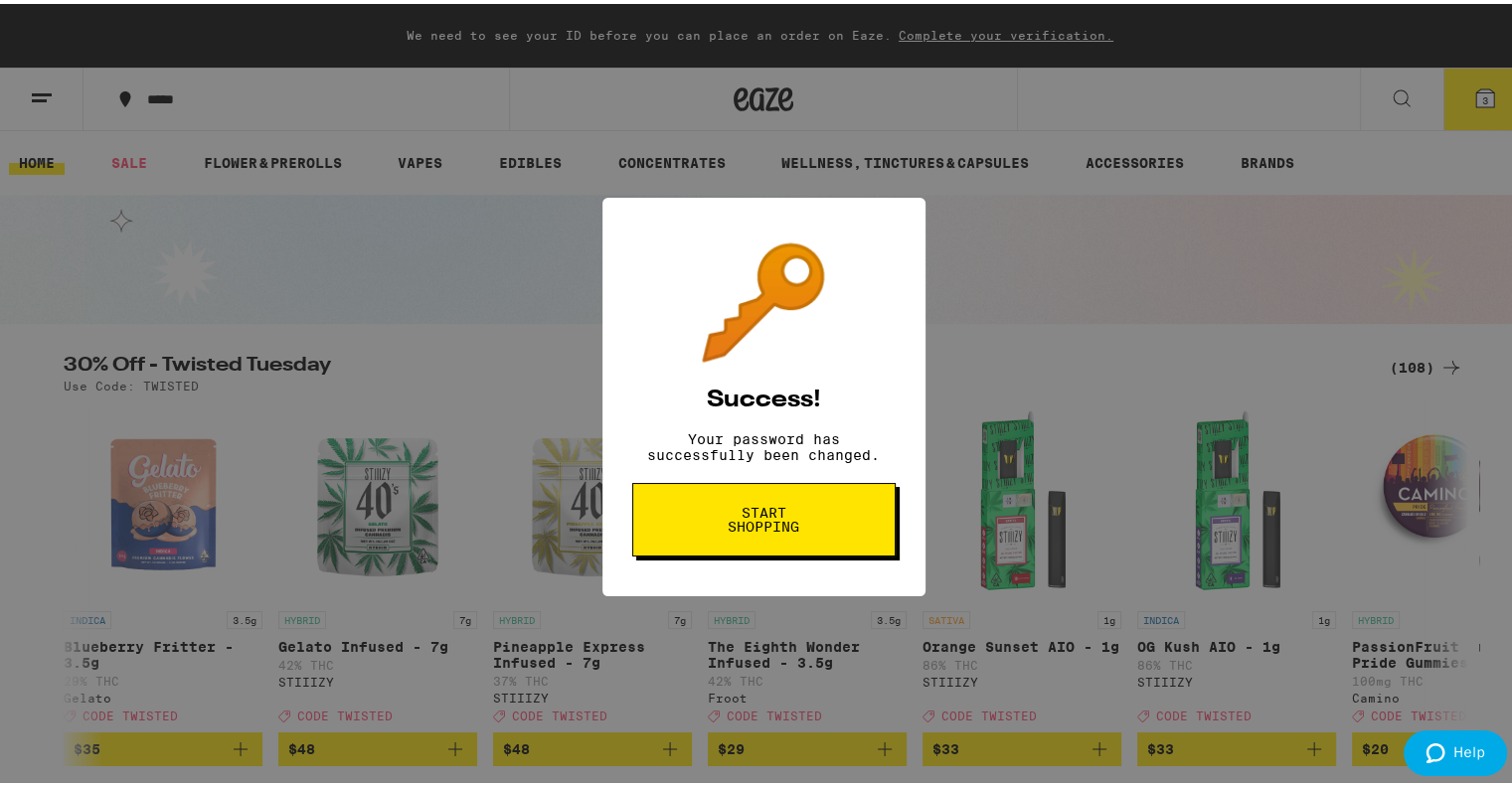 click on "Start shopping" at bounding box center [763, 516] 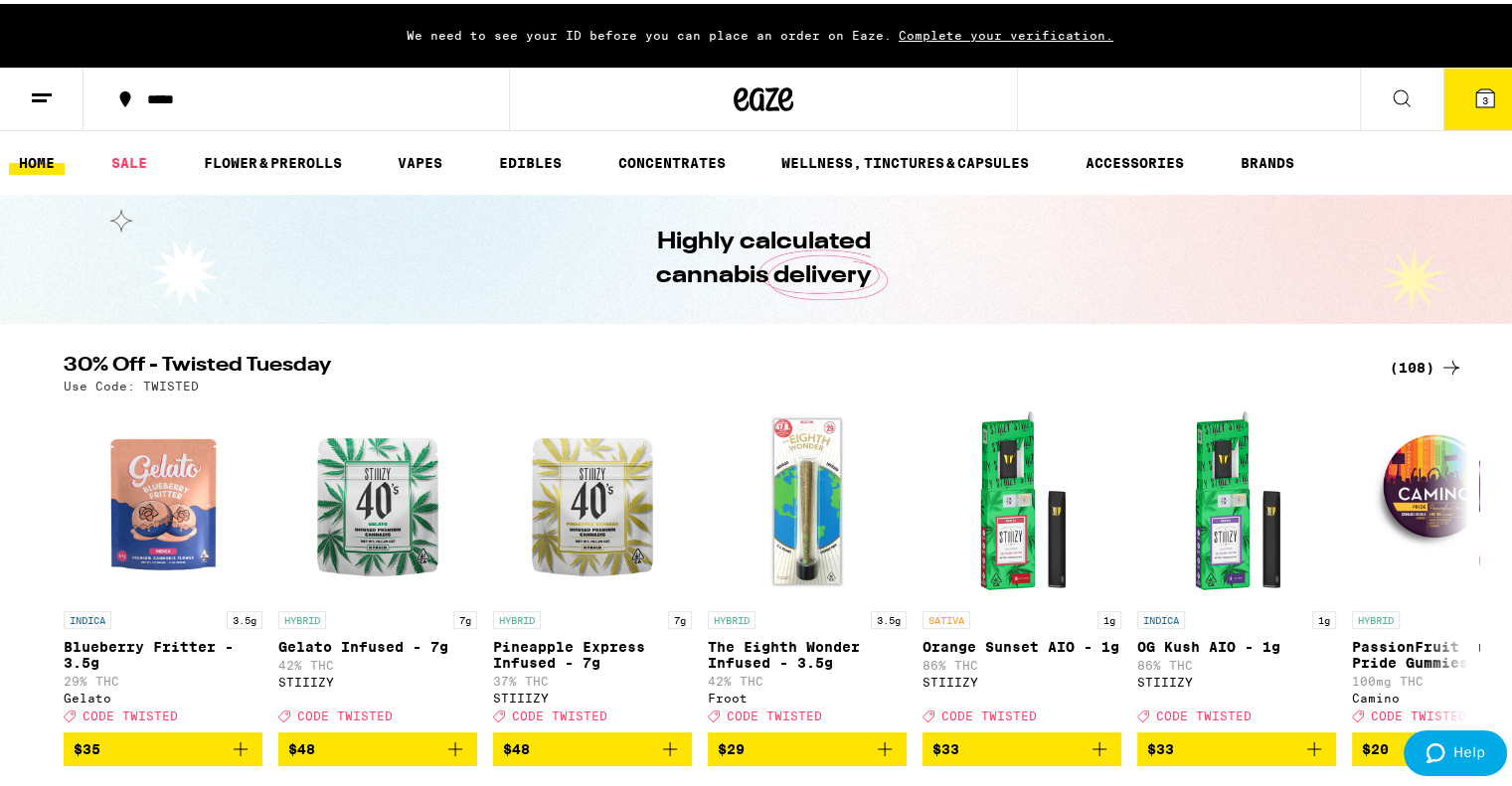 click on "3" at bounding box center [1485, 95] 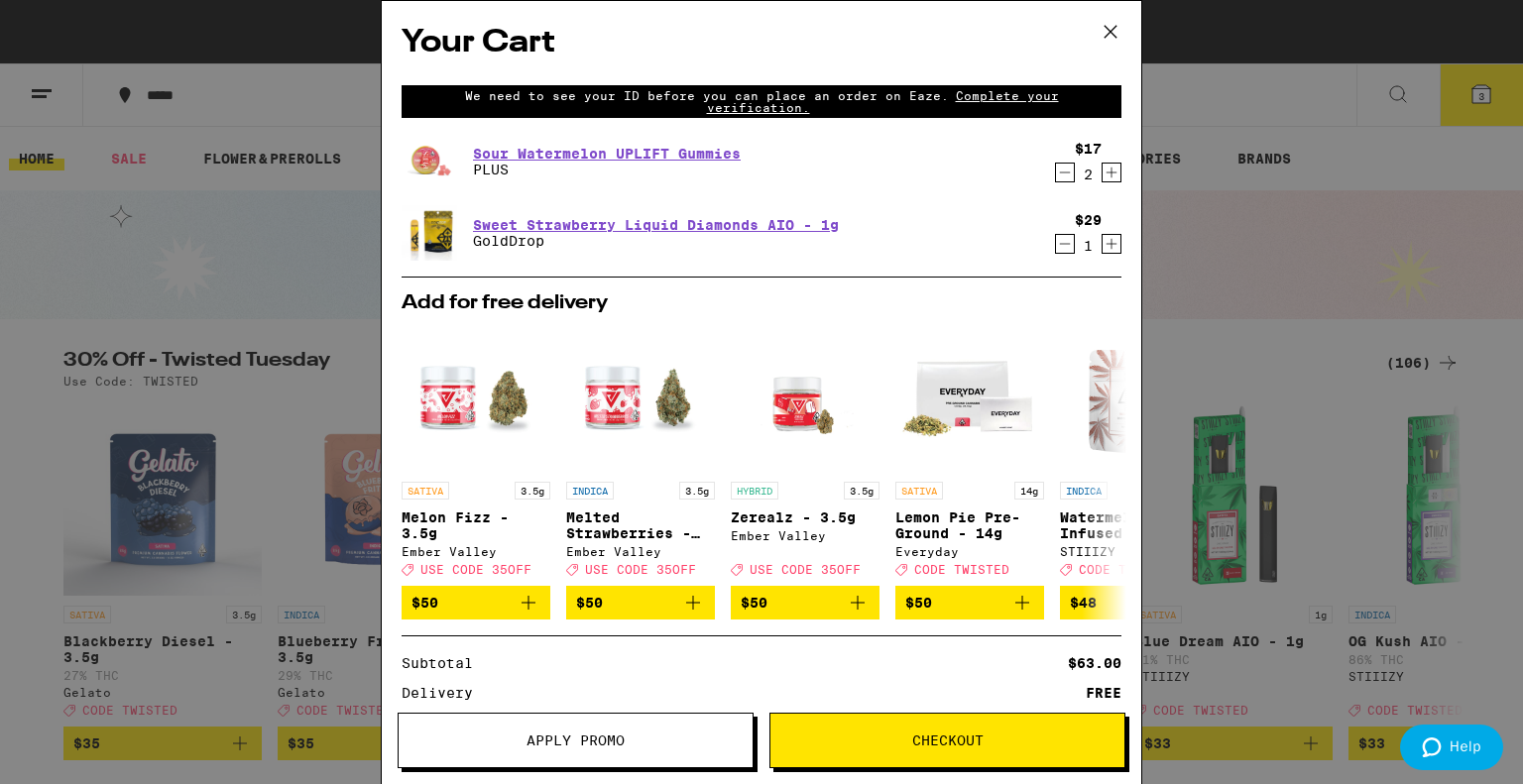 click 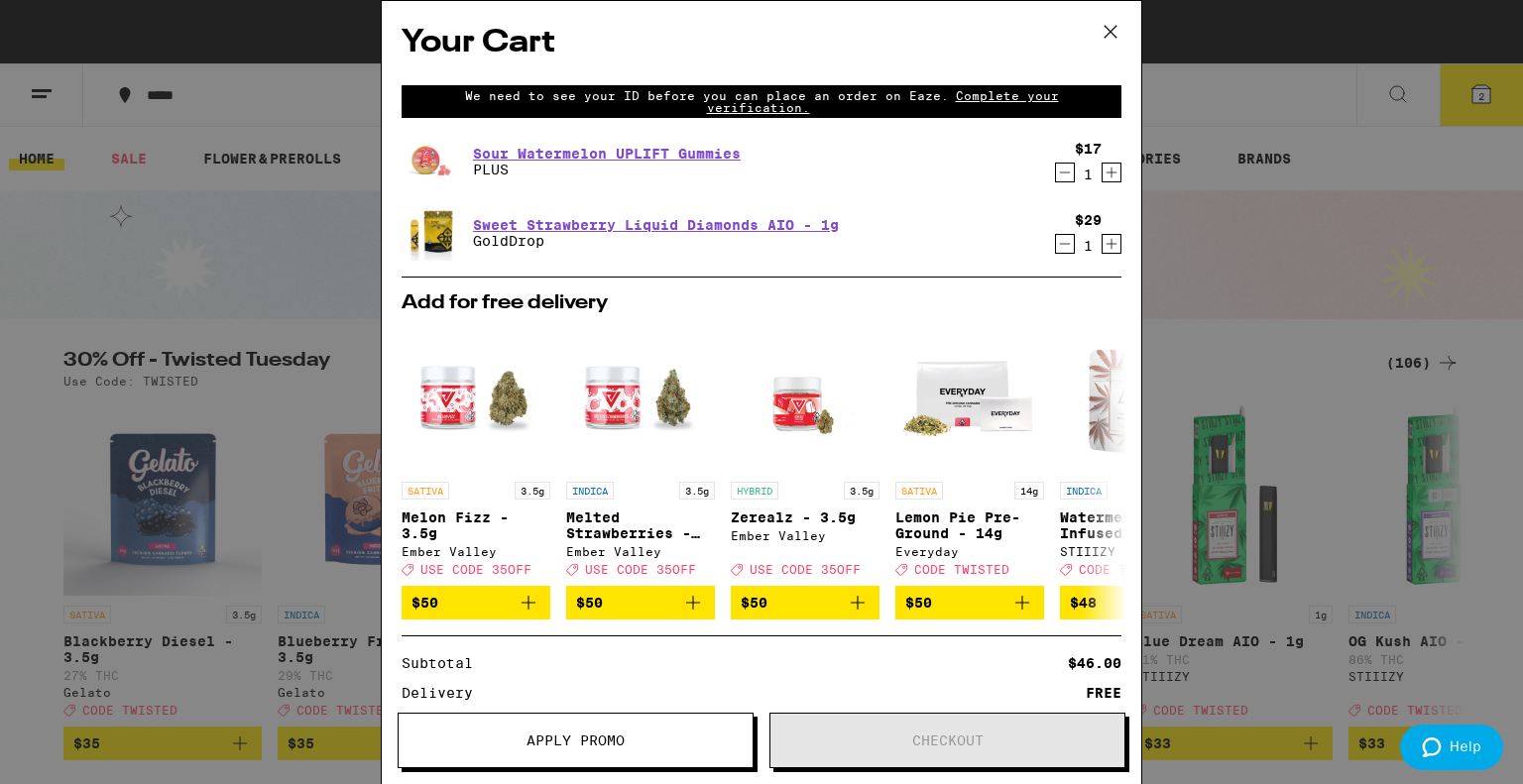 click 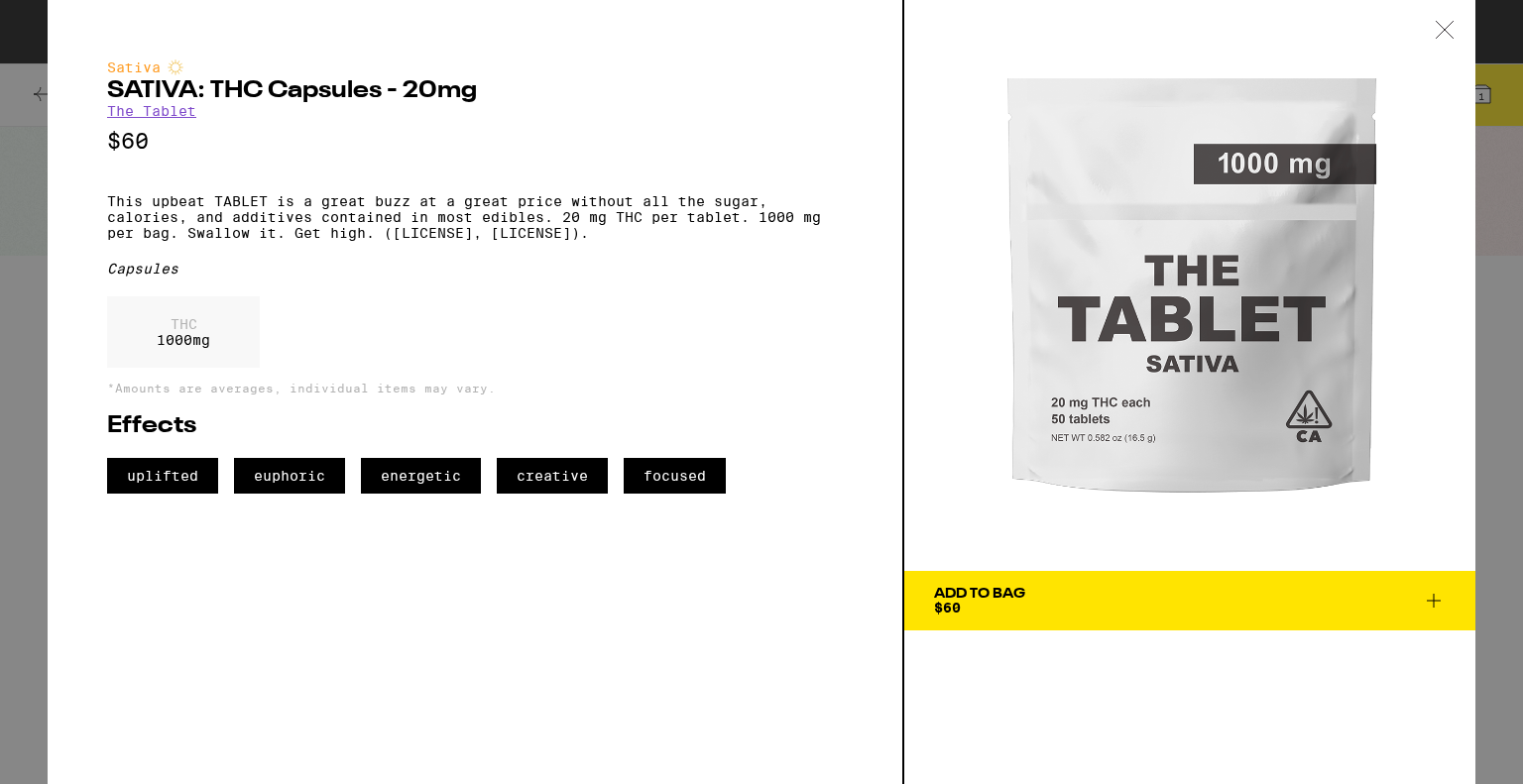 scroll, scrollTop: 0, scrollLeft: 0, axis: both 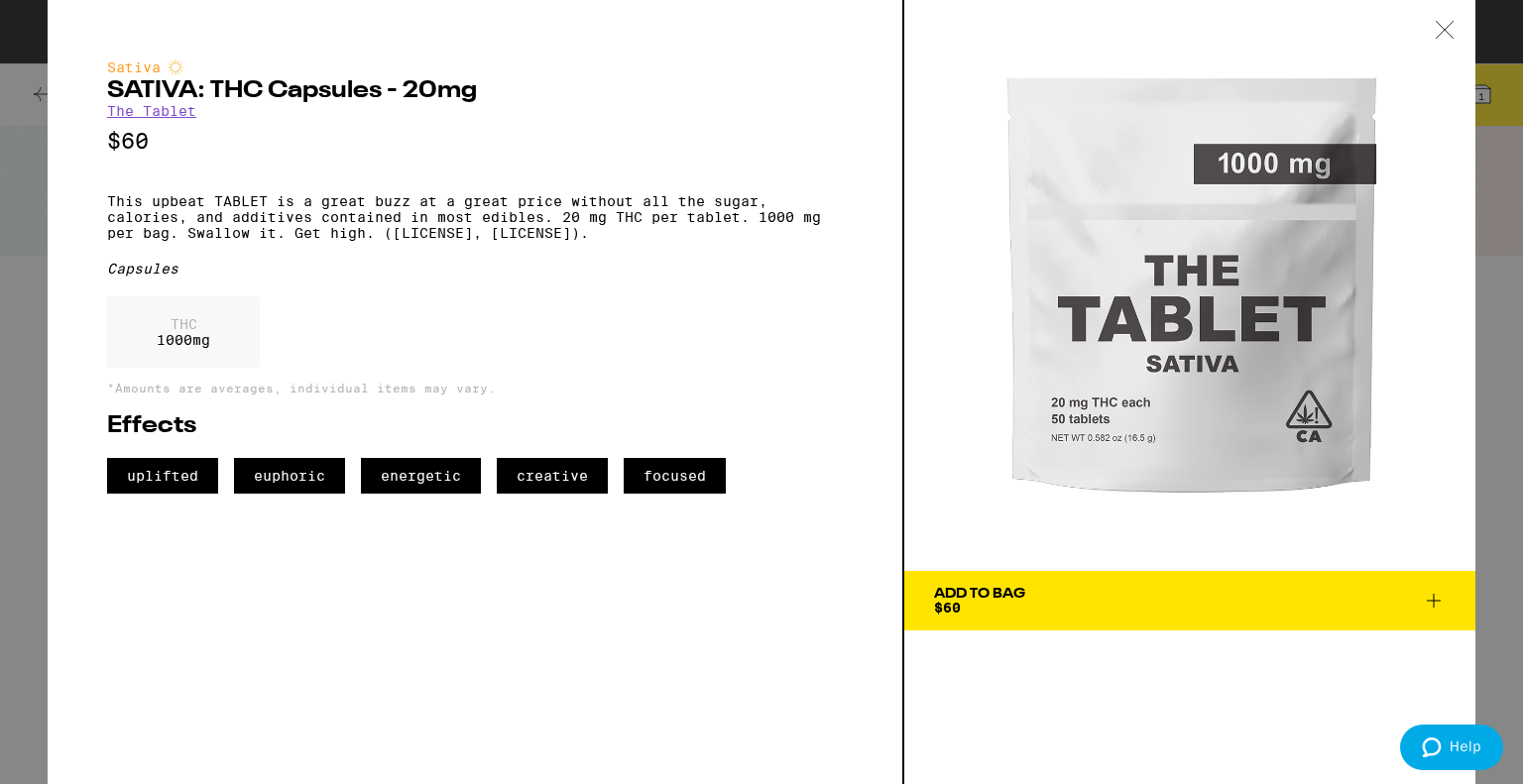 click 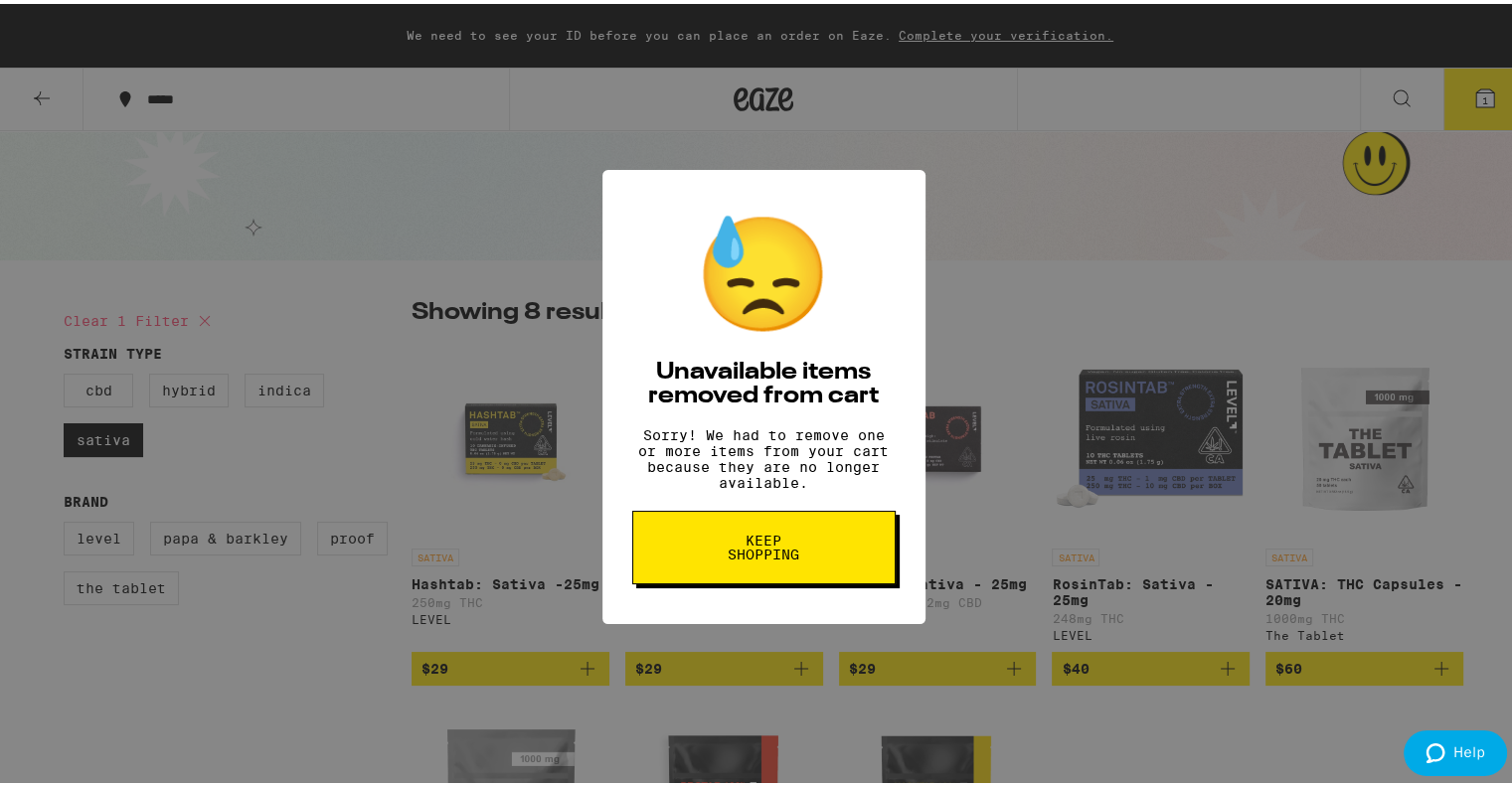 scroll, scrollTop: 0, scrollLeft: 0, axis: both 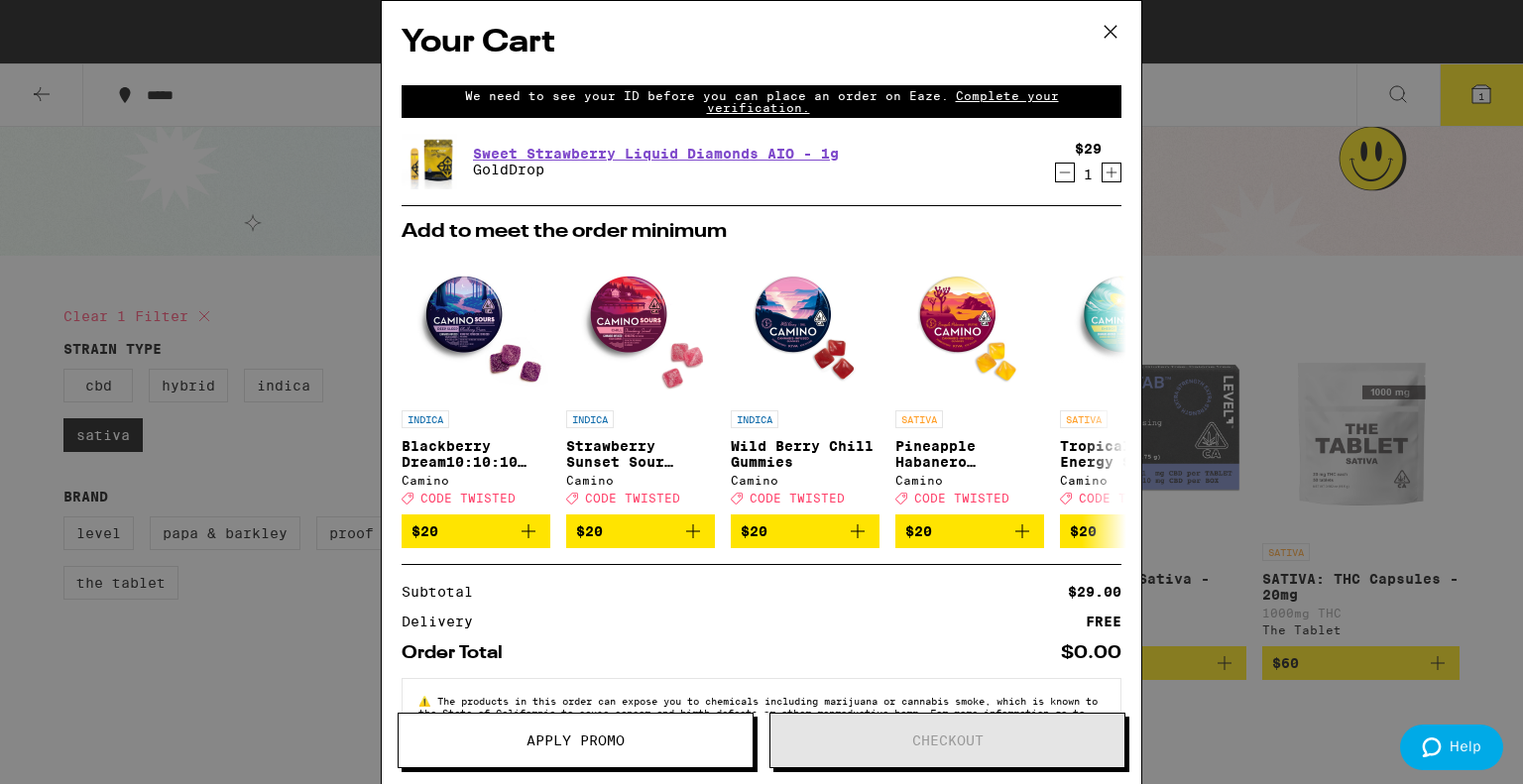 click on "Your Cart We need to see your ID before you can place an order on Eaze. Complete your verification. Sweet Strawberry Liquid Diamonds AIO - 1g GoldDrop $29 1 Add to meet the order minimum INDICA Blackberry Dream[TIME]:[TIME]:[TIME] Deep Sleep Gummies Camino Deal Created with Sketch. CODE TWISTED $20 INDICA Strawberry Sunset Sour Gummies Camino Deal Created with Sketch. CODE TWISTED $20 INDICA Wild Berry Chill Gummies Camino Deal Created with Sketch. CODE TWISTED $20 SATIVA Pineapple Habanero Uplifting Gummies Camino Deal Created with Sketch. CODE TWISTED $20 SATIVA Tropical Burst Energy Sour Gummies Camino Deal Created with Sketch. CODE TWISTED $20 SATIVA Watermelon Spritz Uplifting Sour Gummies Camino Deal Created with Sketch. CODE TWISTED $20 SATIVA Wild Cherry Exhilarate [THC]:[THC]:[THC] Gummies Camino Deal Created with Sketch. CODE TWISTED $20 HYBRID Freshly Squeezed Recover Sour Gummies Camino Deal Created with Sketch. CODE TWISTED $20 HYBRID Mango Serenity [THC]:[THC] THC:CBD Gummies Camino Deal Created with Sketch. CODE TWISTED $20" at bounding box center [762, 392] 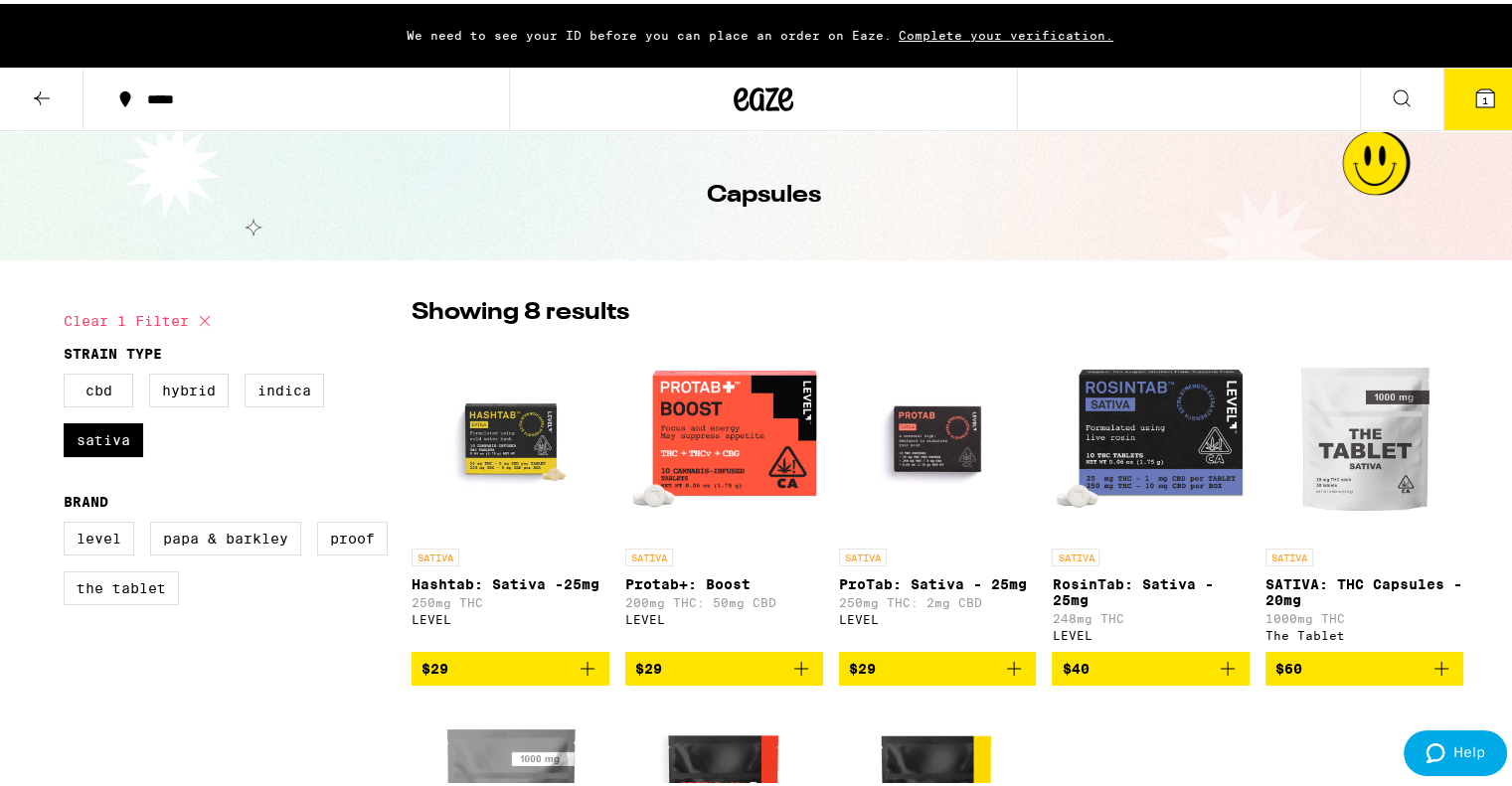 scroll, scrollTop: 0, scrollLeft: 0, axis: both 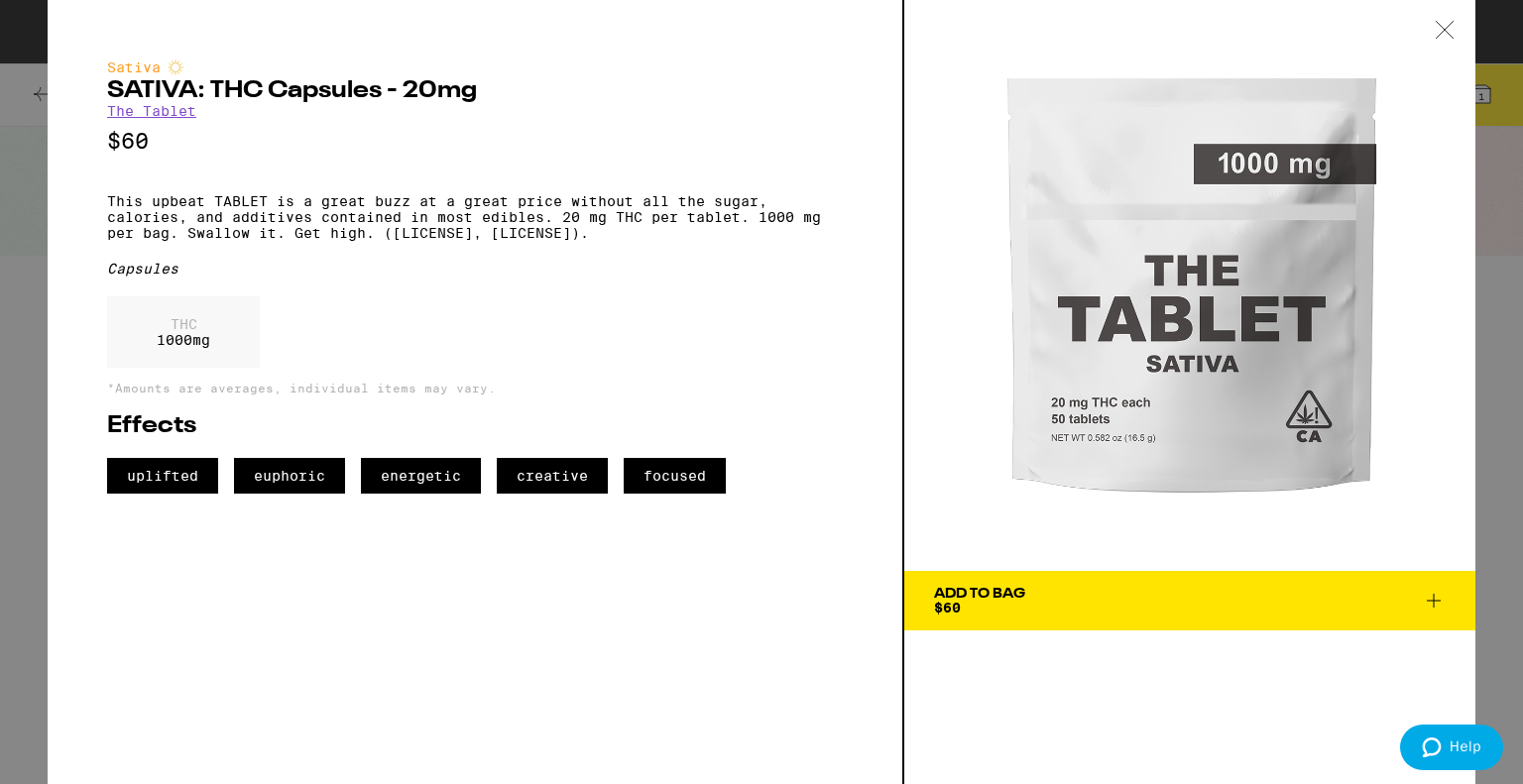 click on "Add To Bag $60" at bounding box center (1190, 601) 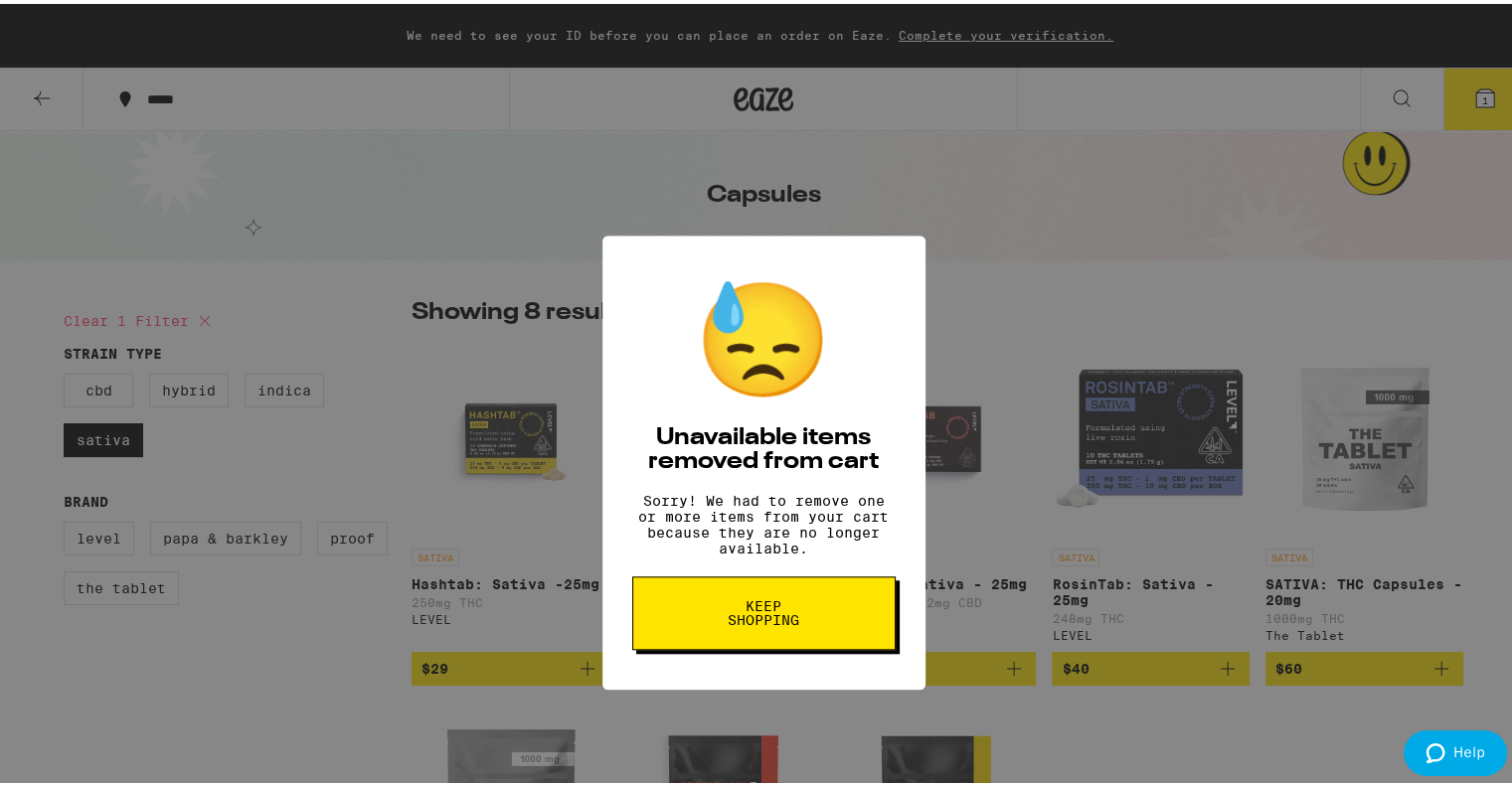click on "Keep Shopping" at bounding box center [763, 544] 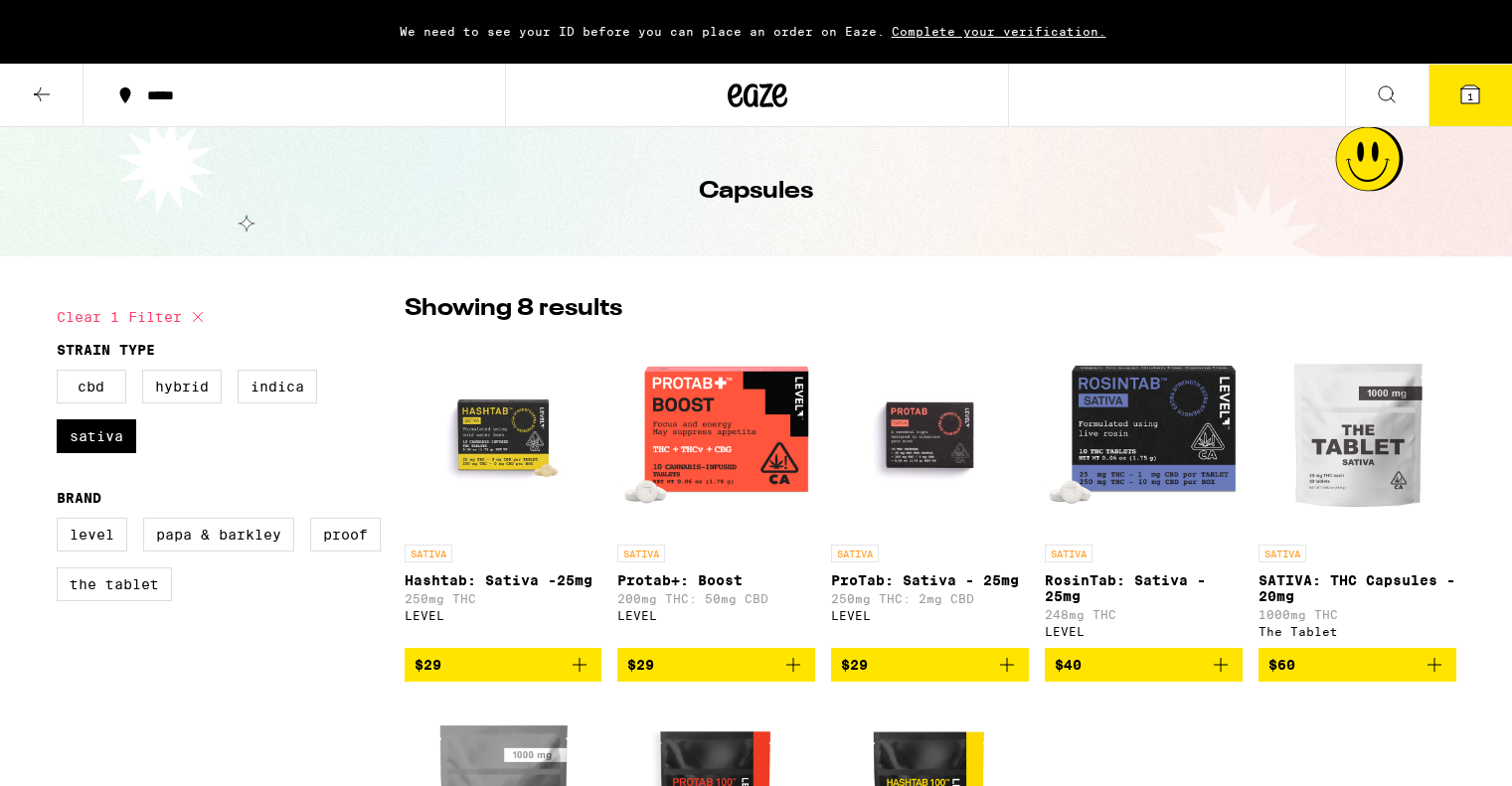 scroll, scrollTop: 0, scrollLeft: 0, axis: both 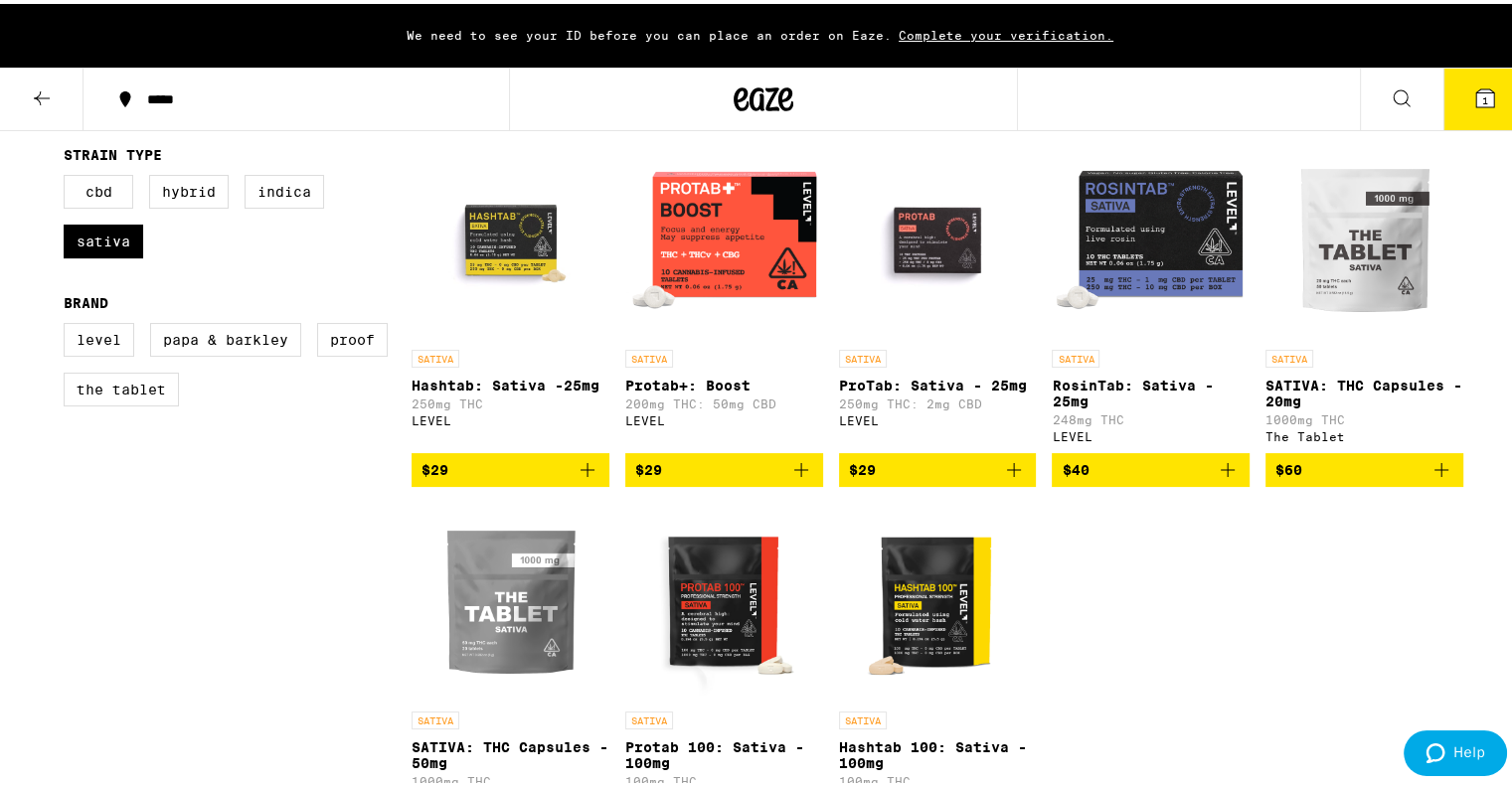 click 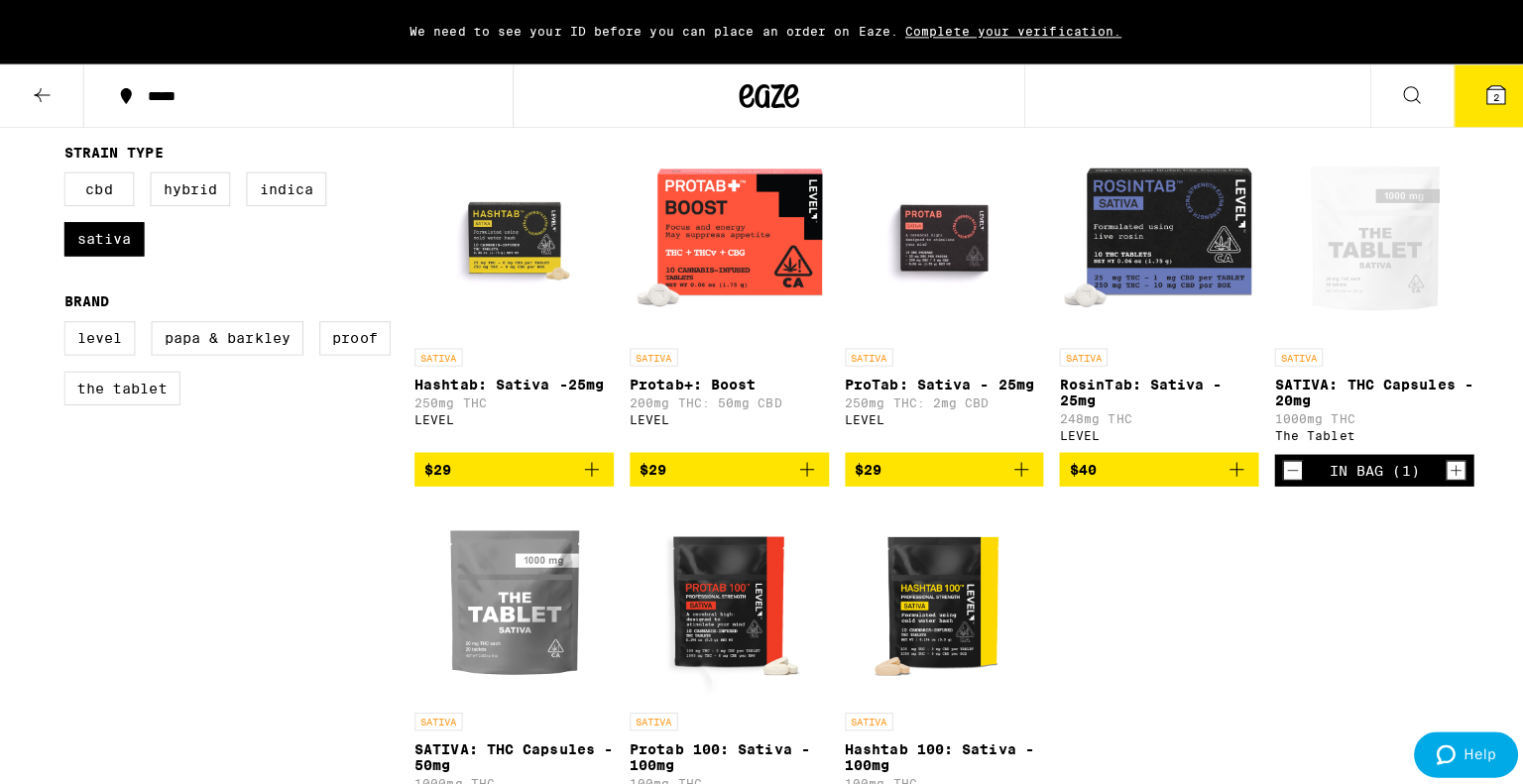 scroll, scrollTop: 0, scrollLeft: 0, axis: both 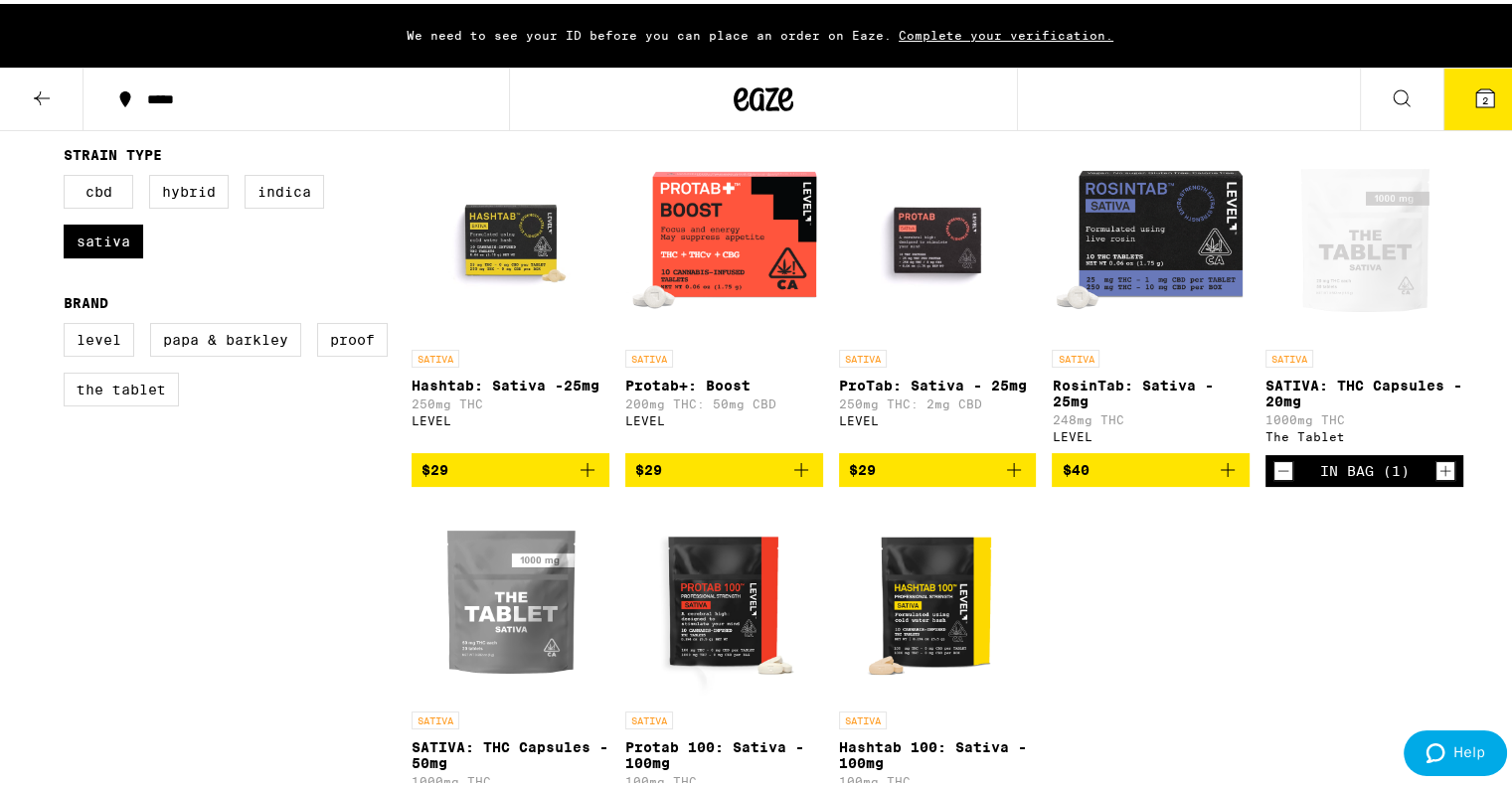 click on "SATIVA Hashtab: Sativa -25mg 250mg THC LEVEL $29 SATIVA Protab+: Boost 200mg THC: 50mg CBD LEVEL $29 SATIVA ProTab: Sativa - 25mg 250mg THC: 2mg CBD LEVEL $29 SATIVA RosinTab: Sativa - 25mg 248mg THC LEVEL $40 SATIVA SATIVA: THC Capsules - 20mg 1000mg THC The Tablet In Bag (1) SATIVA SATIVA: THC Capsules - 50mg 1000mg THC The Tablet $60 SATIVA Protab 100: Sativa - 100mg 100mg THC LEVEL $80 SATIVA Hashtab 100: Sativa - 100mg 100mg THC LEVEL $85" at bounding box center [937, 491] 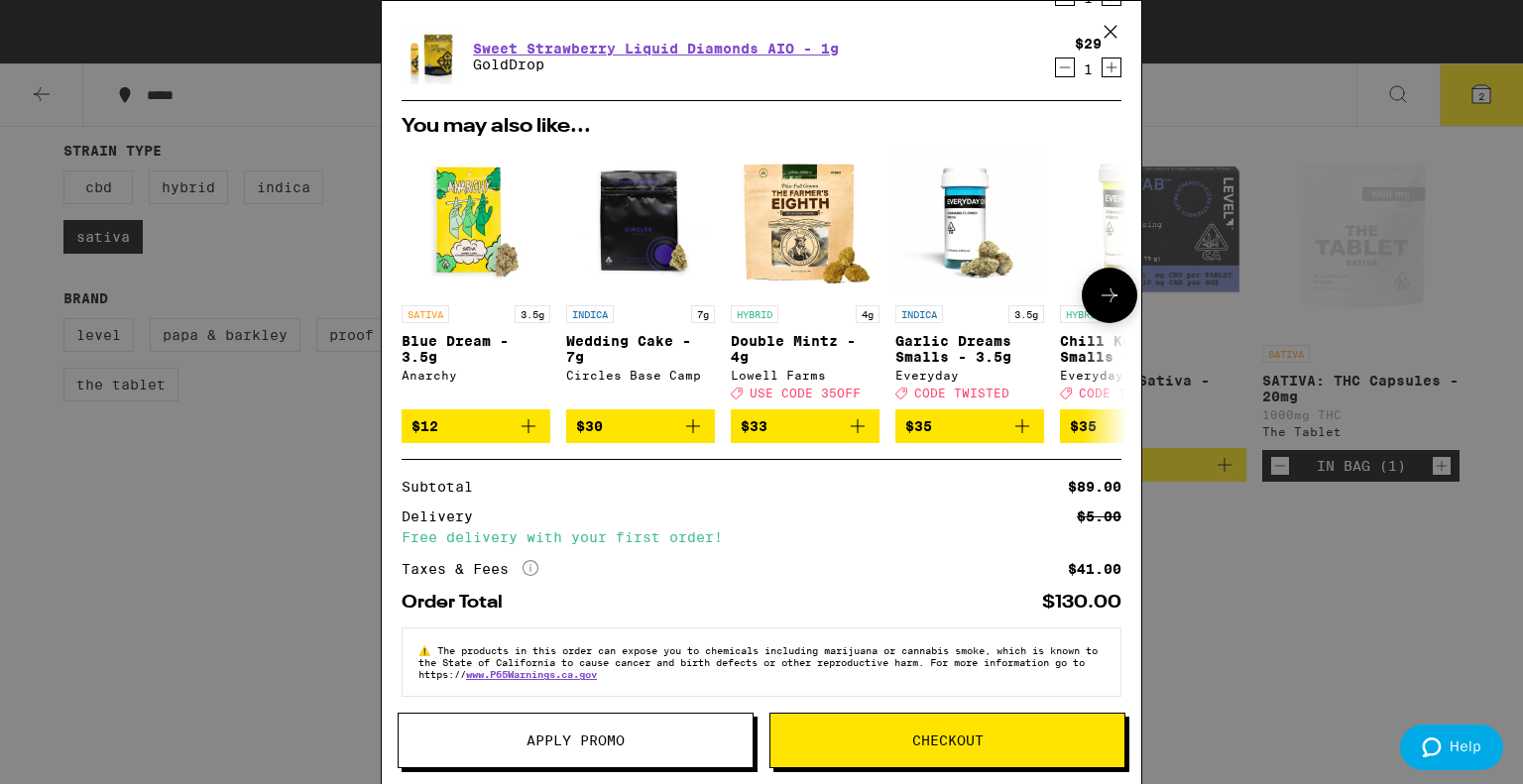 scroll, scrollTop: 195, scrollLeft: 0, axis: vertical 